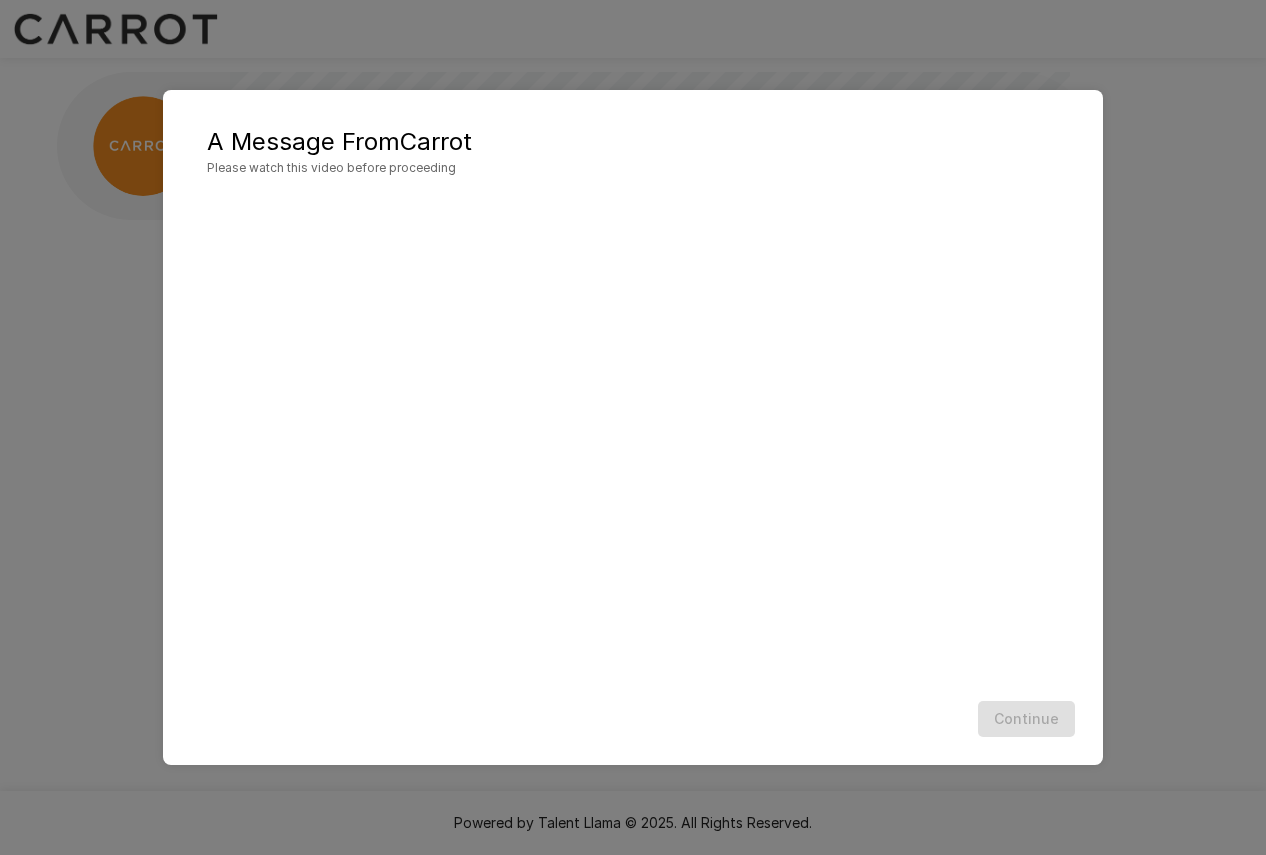 scroll, scrollTop: 0, scrollLeft: 0, axis: both 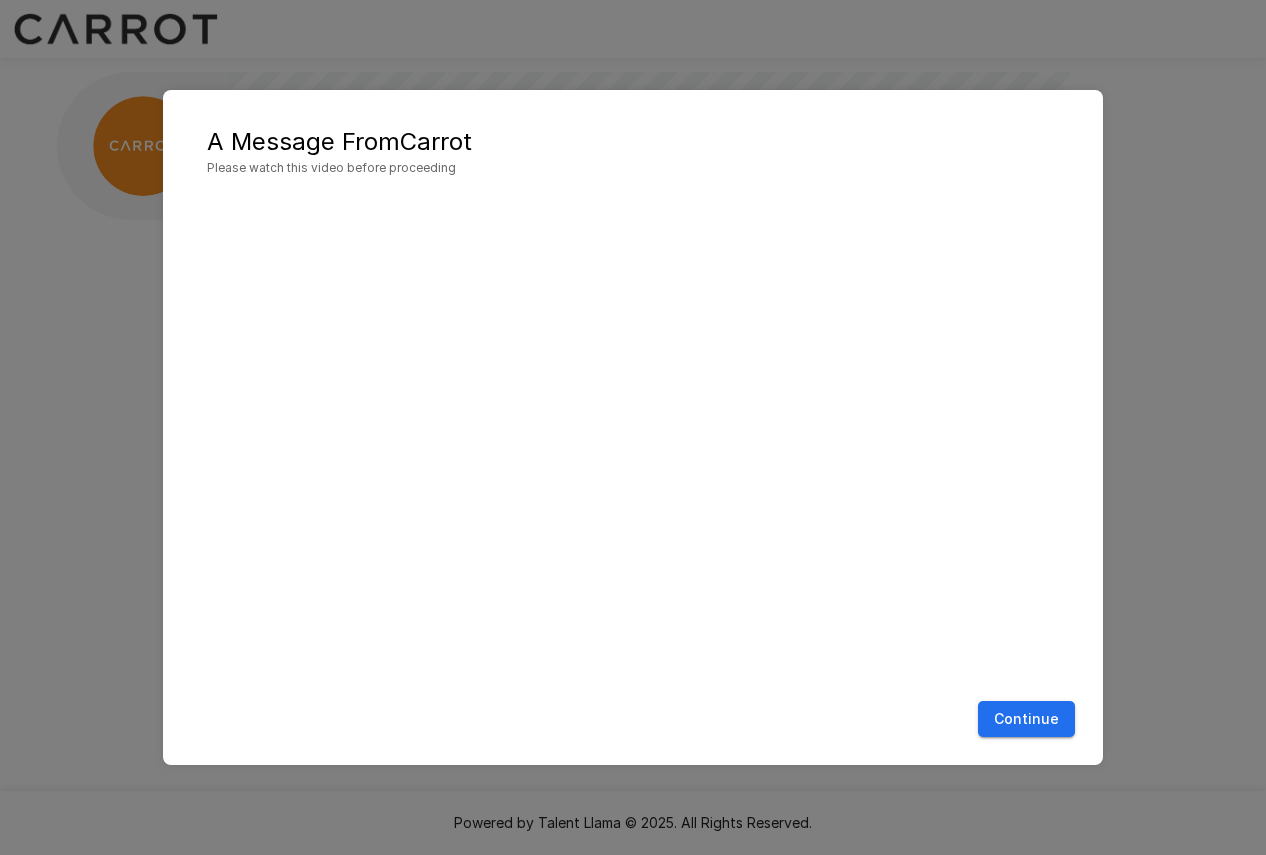 click on "Continue" at bounding box center [1026, 719] 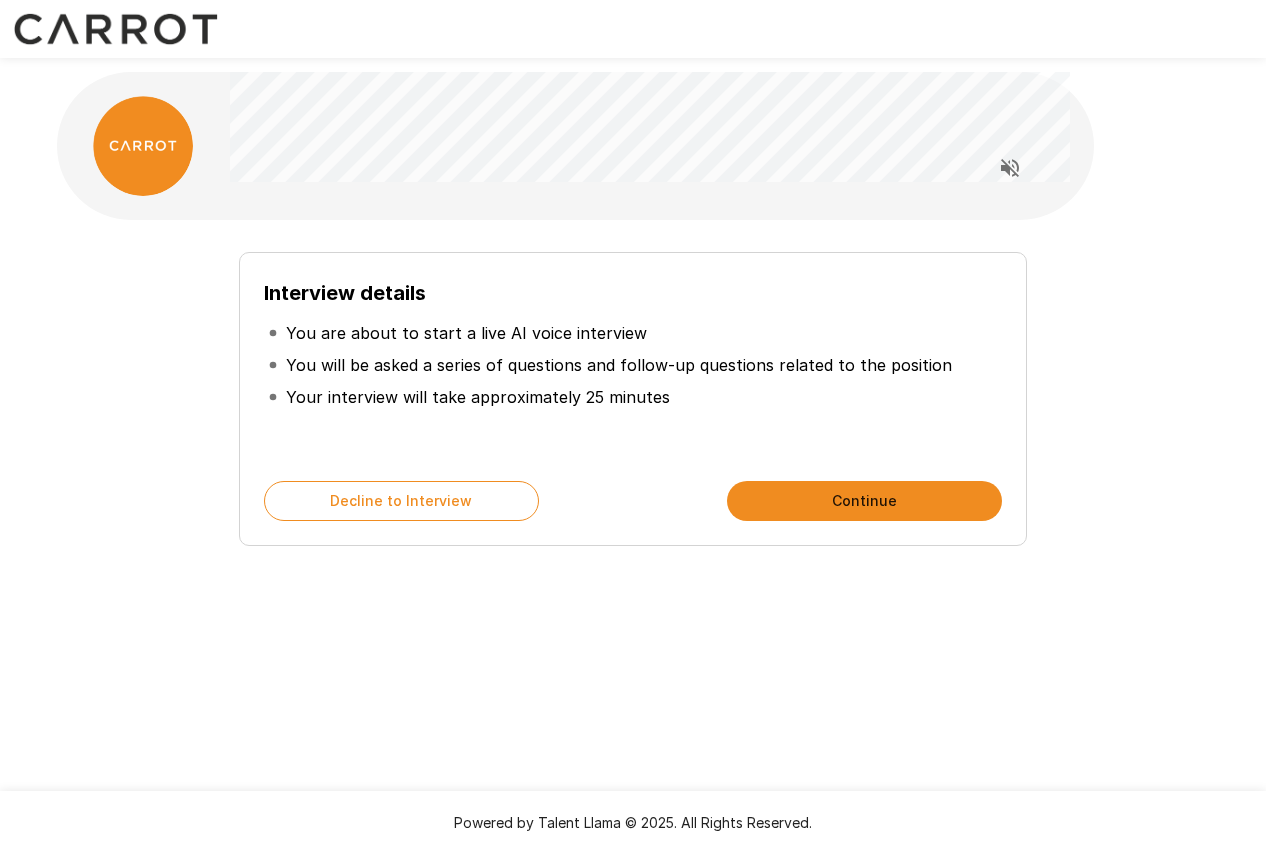 click on "Continue" at bounding box center [864, 501] 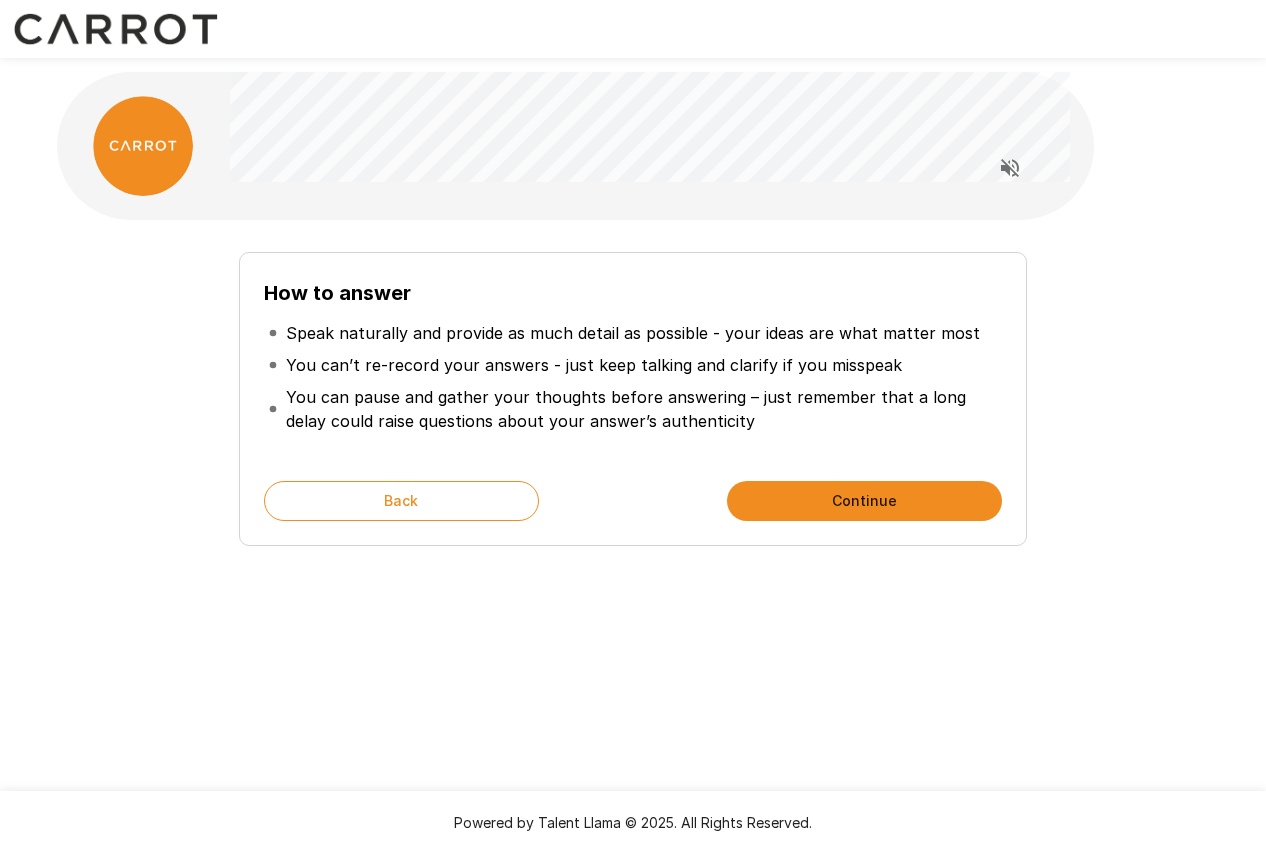 click on "Continue" at bounding box center [864, 501] 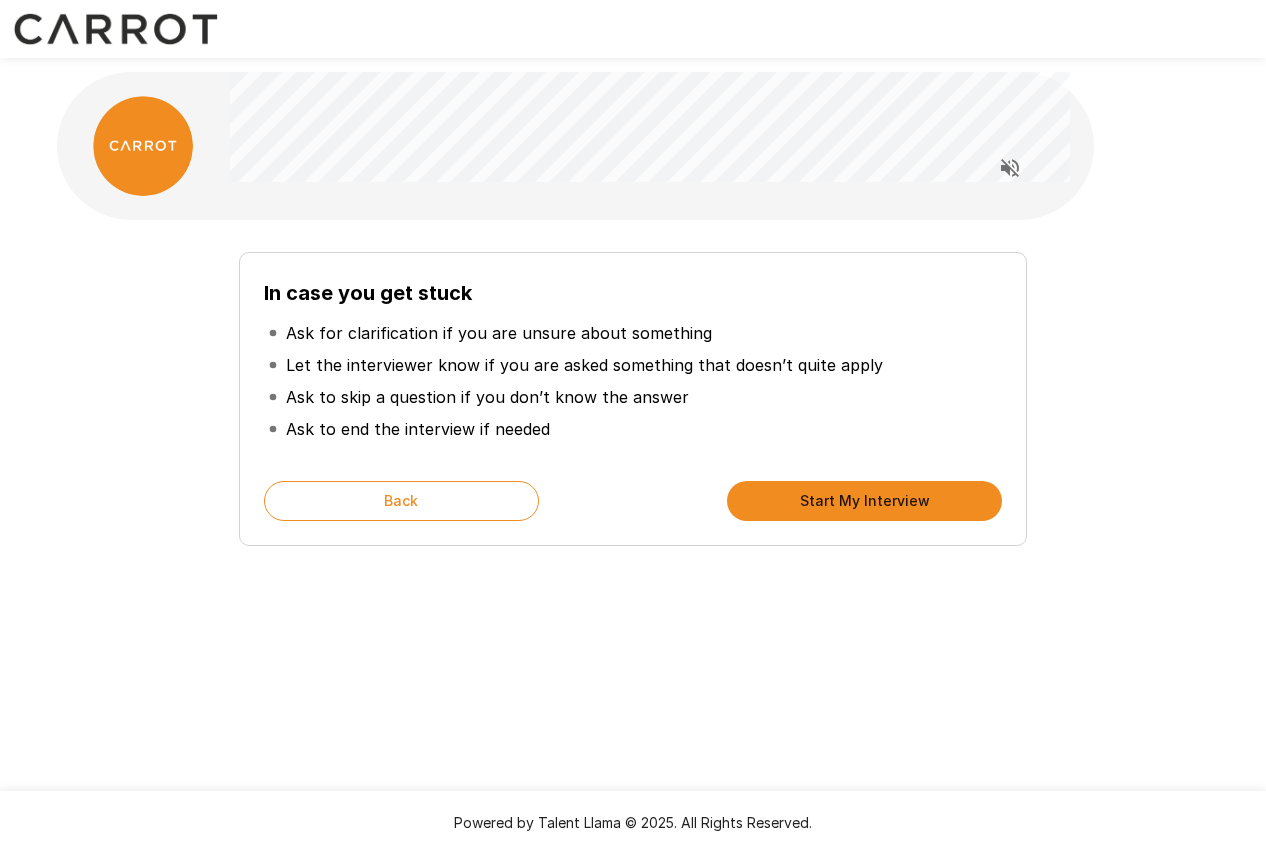 click on "Start My Interview" at bounding box center (864, 501) 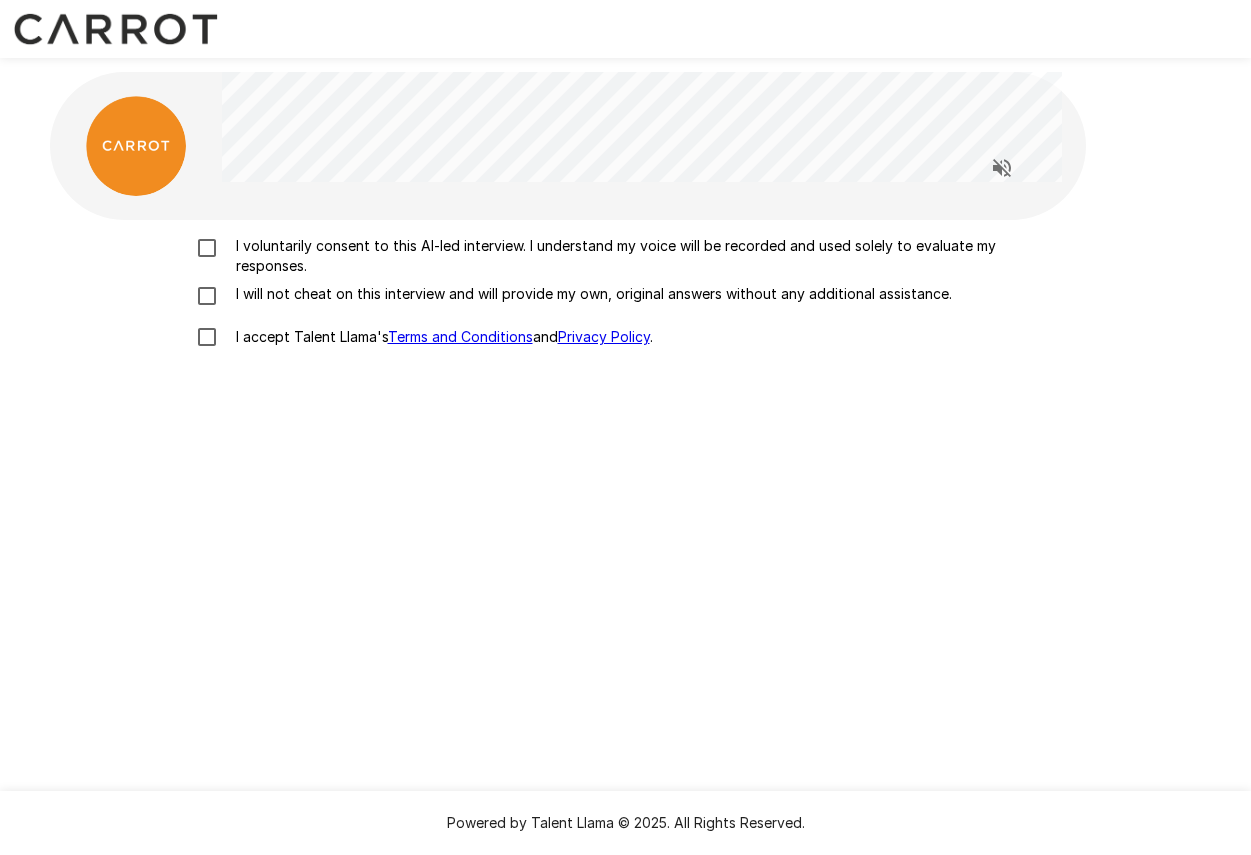 click on "I voluntarily consent to this AI-led interview. I understand my voice will be recorded and used solely to evaluate my responses." at bounding box center [647, 256] 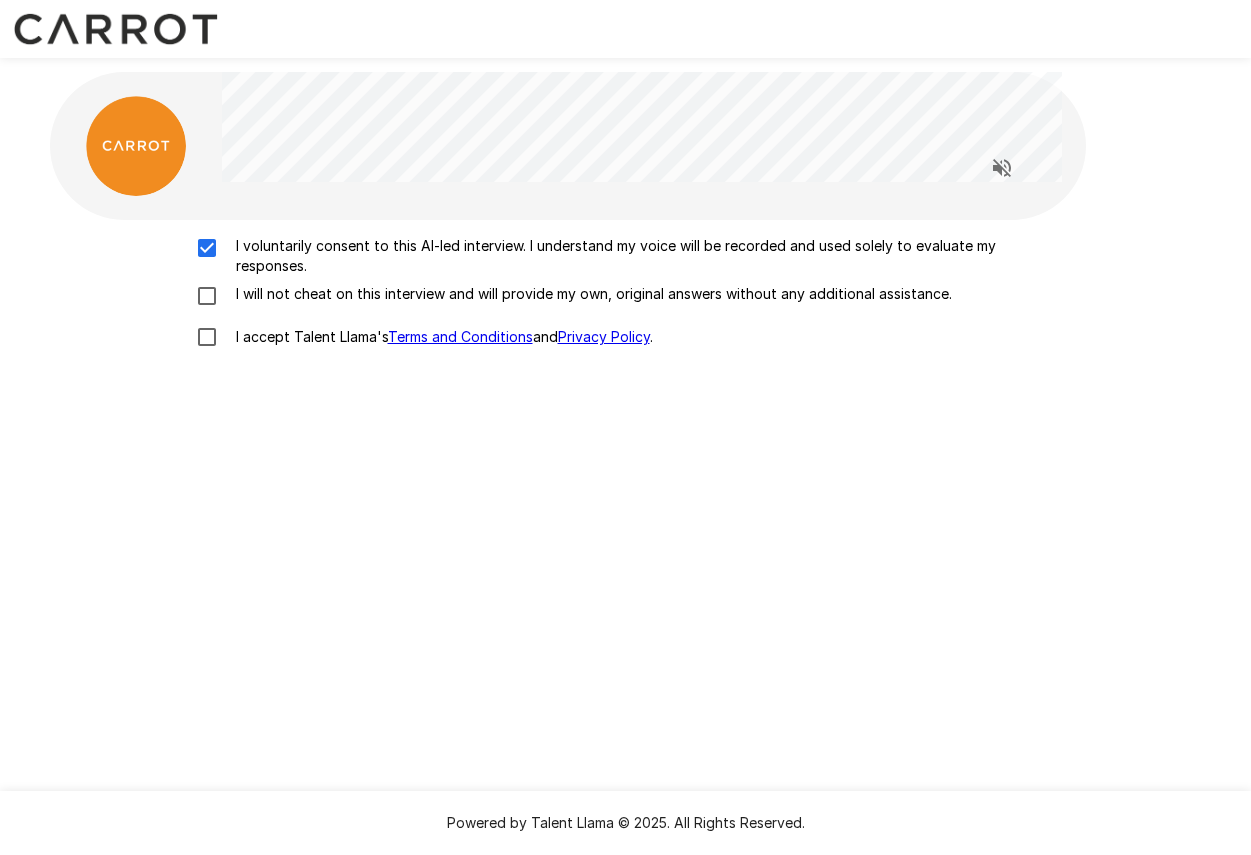 click on "I will not cheat on this interview and will provide my own, original answers without any additional assistance." at bounding box center [590, 294] 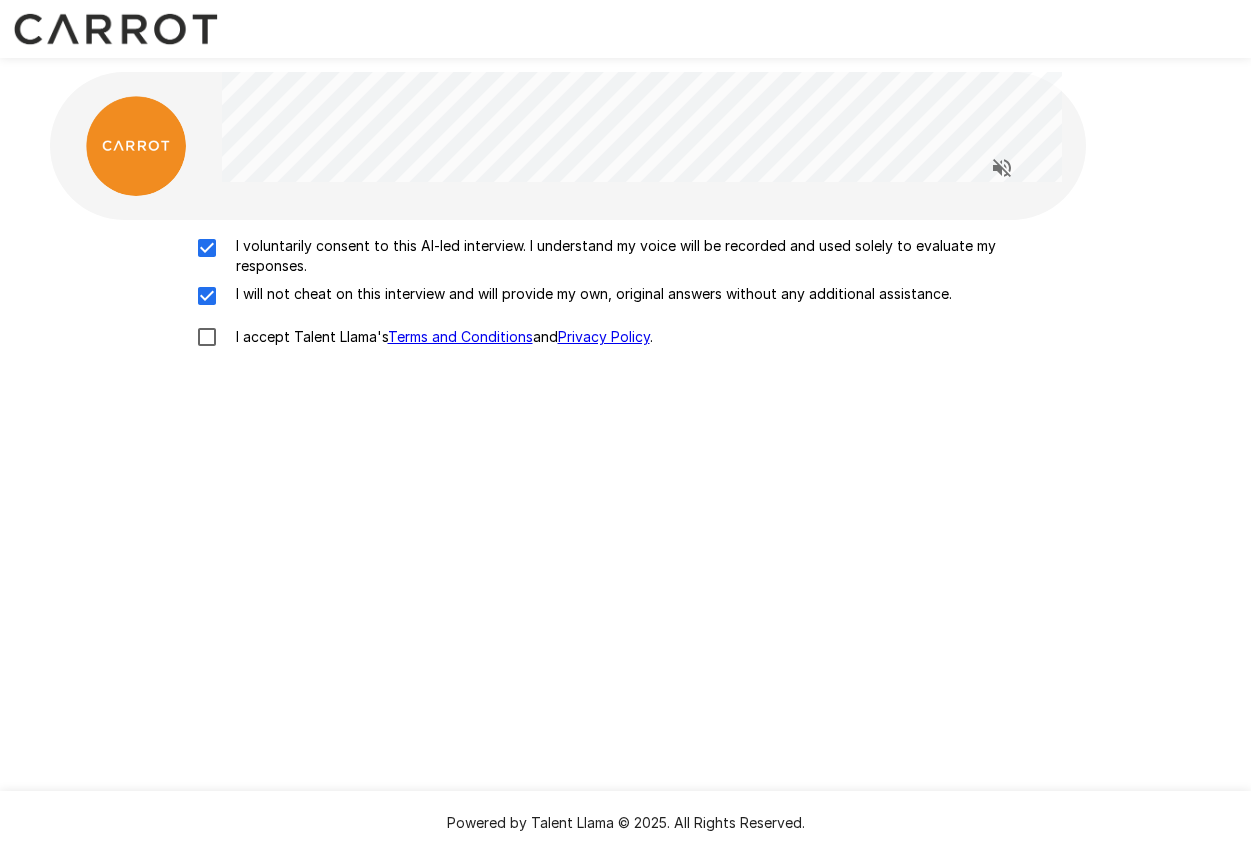 click on "I accept Talent Llama's  Terms and Conditions  and  Privacy Policy ." at bounding box center [440, 337] 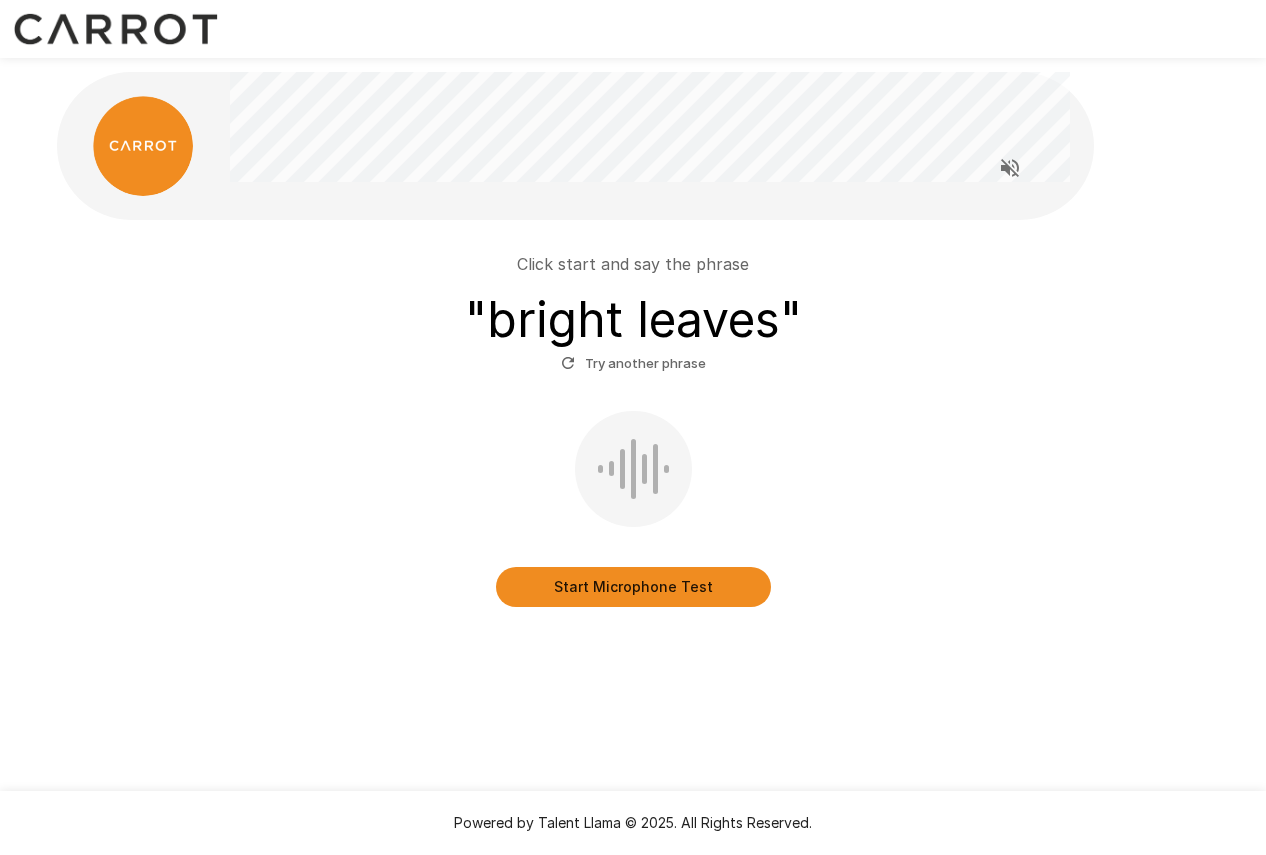 click on "Start Microphone Test" at bounding box center [633, 587] 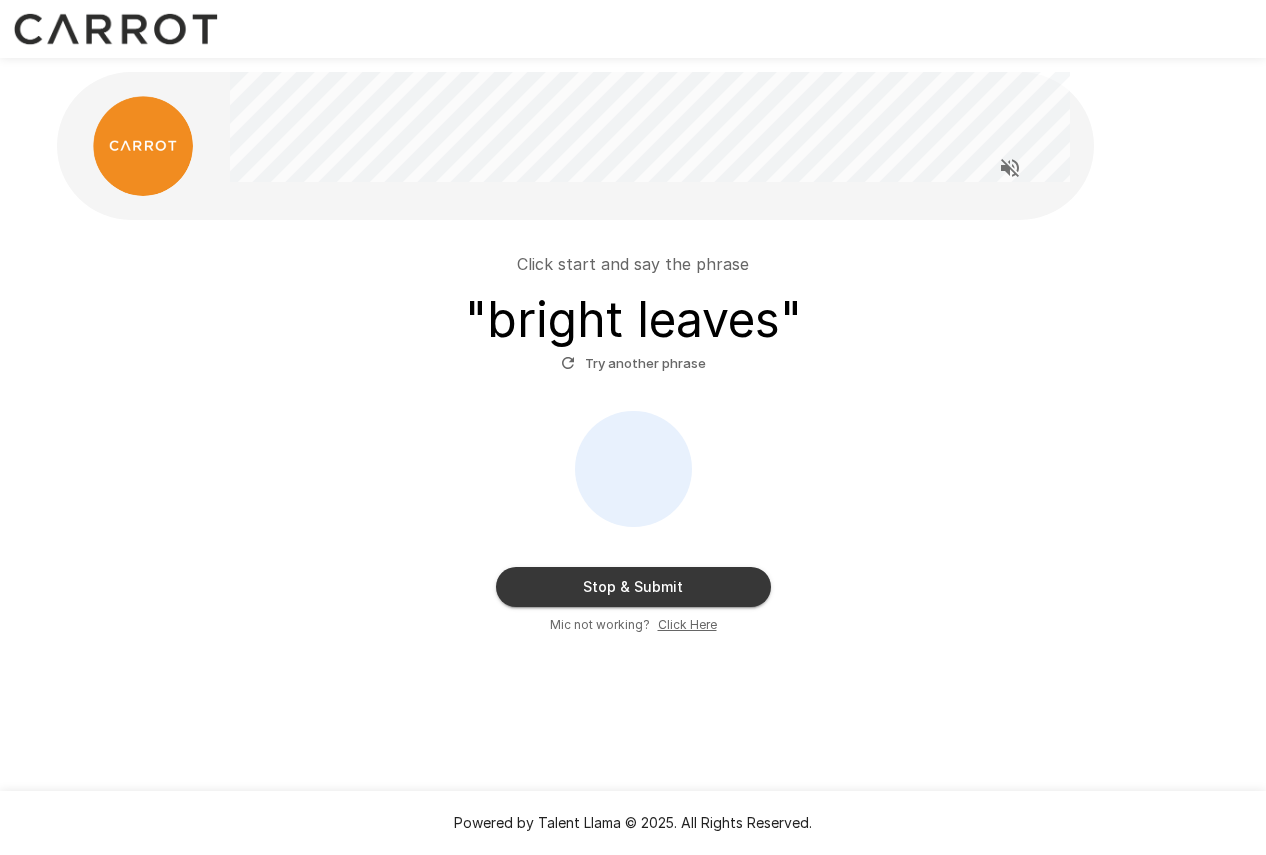 click on "Stop & Submit" at bounding box center (633, 587) 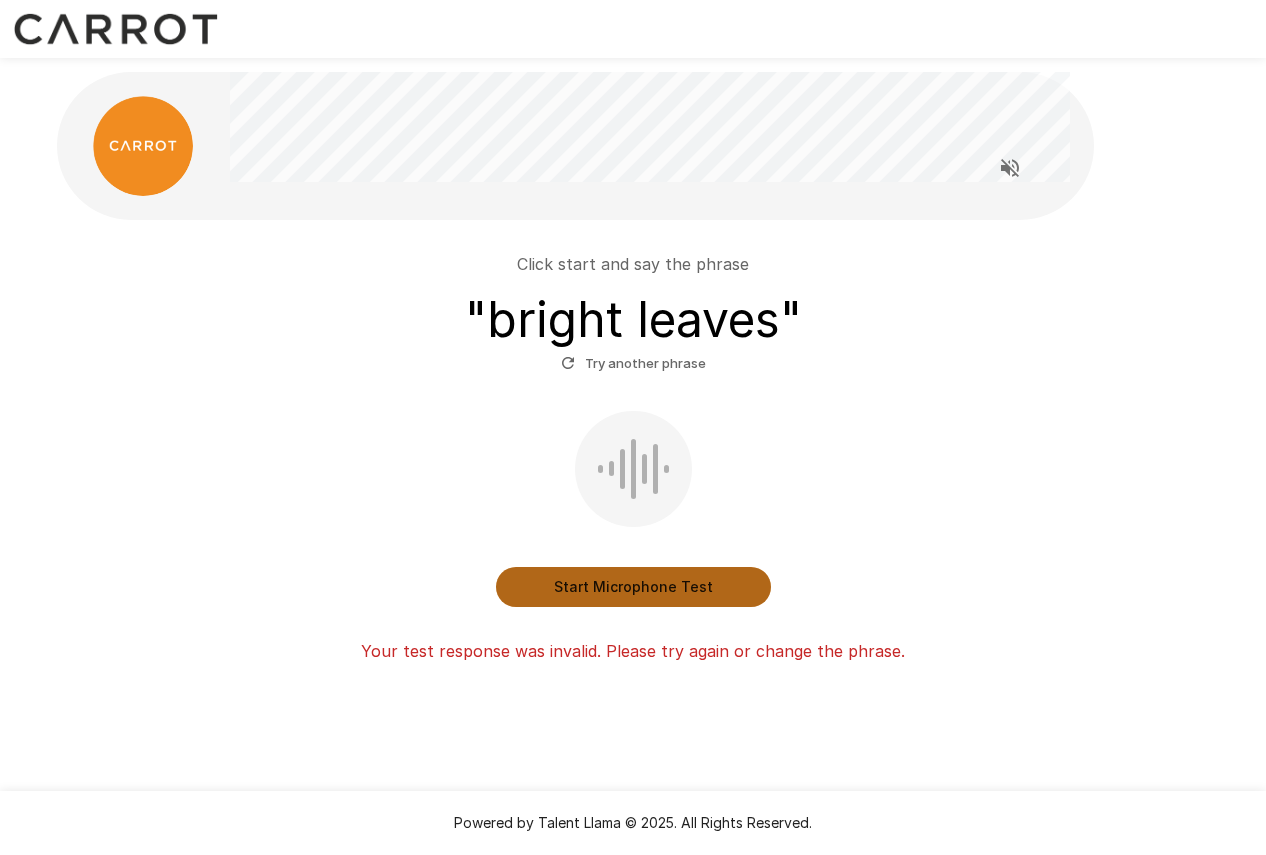 click on "Start Microphone Test" at bounding box center [633, 587] 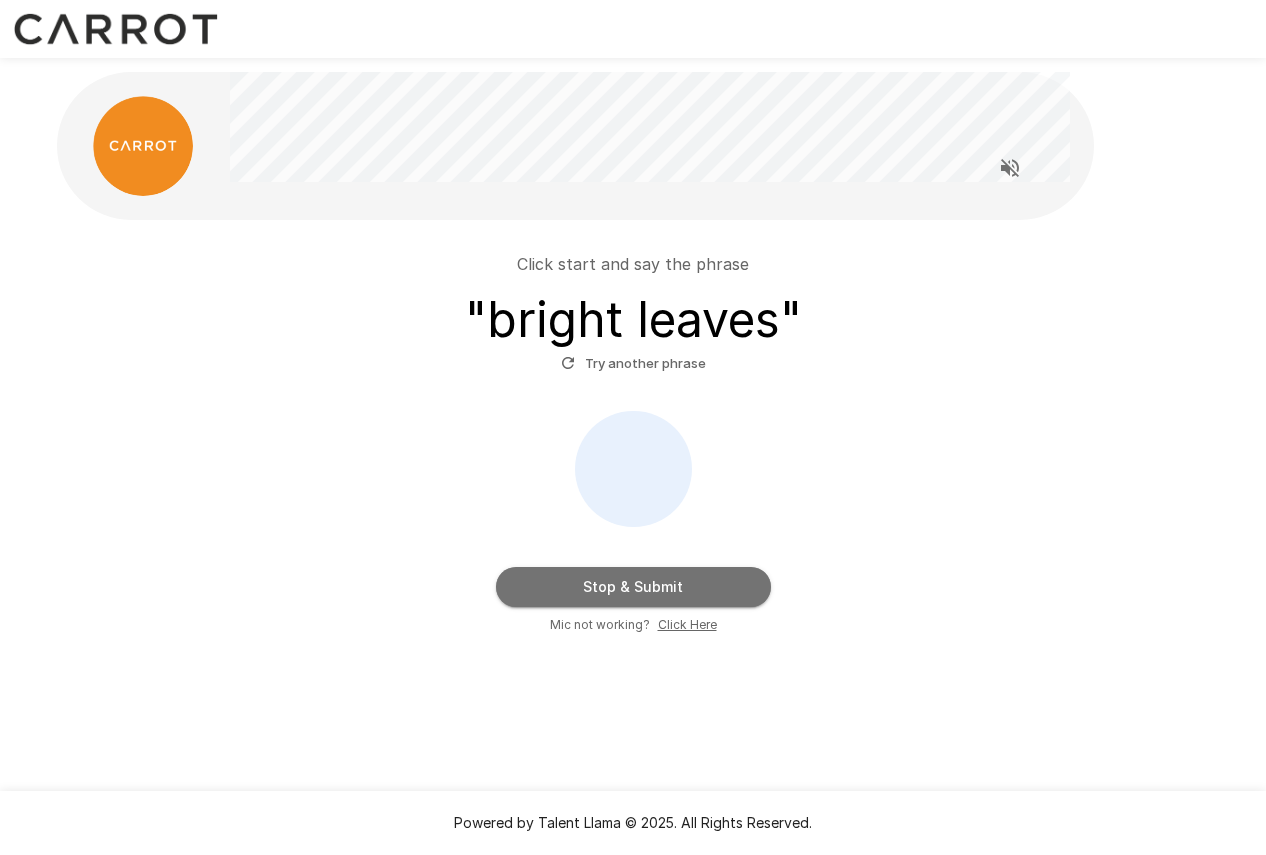 click on "Stop & Submit" at bounding box center [633, 587] 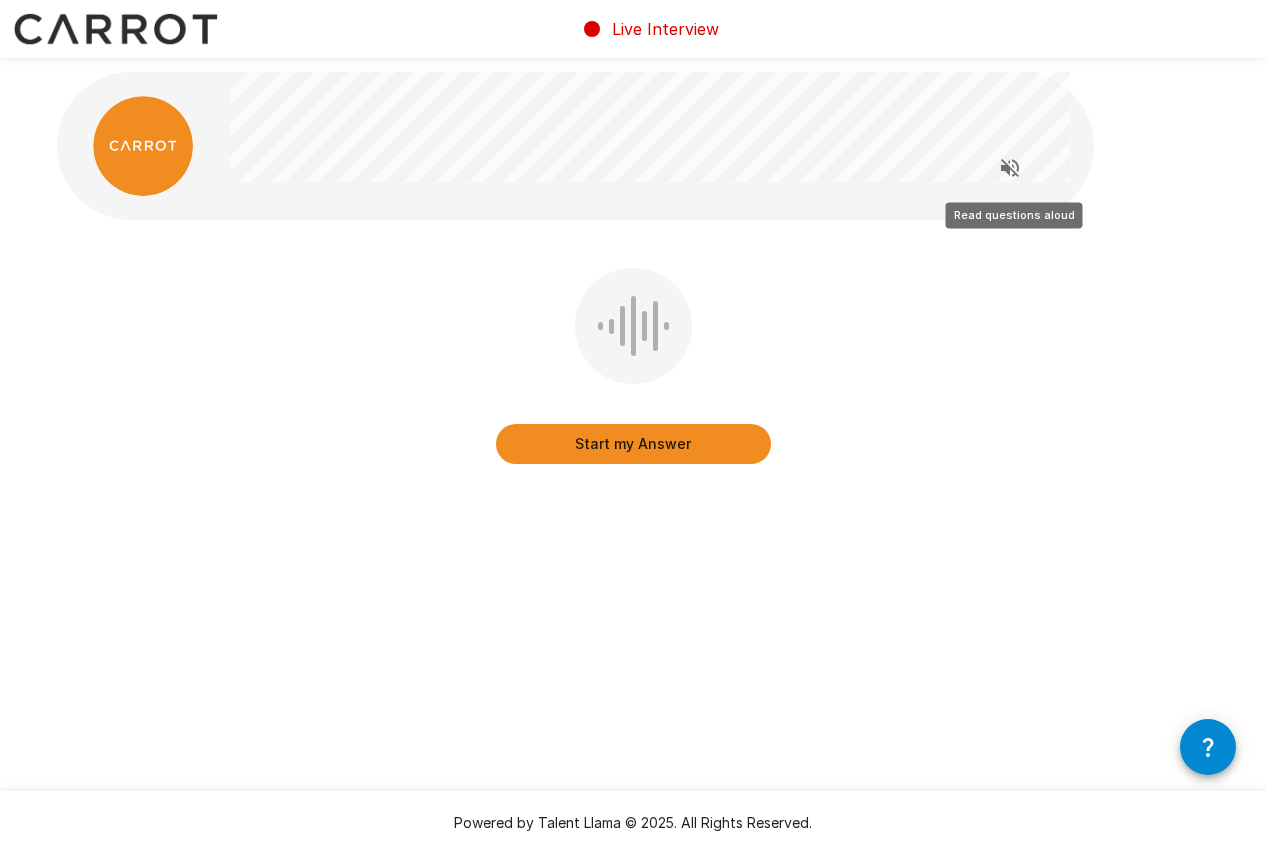 click 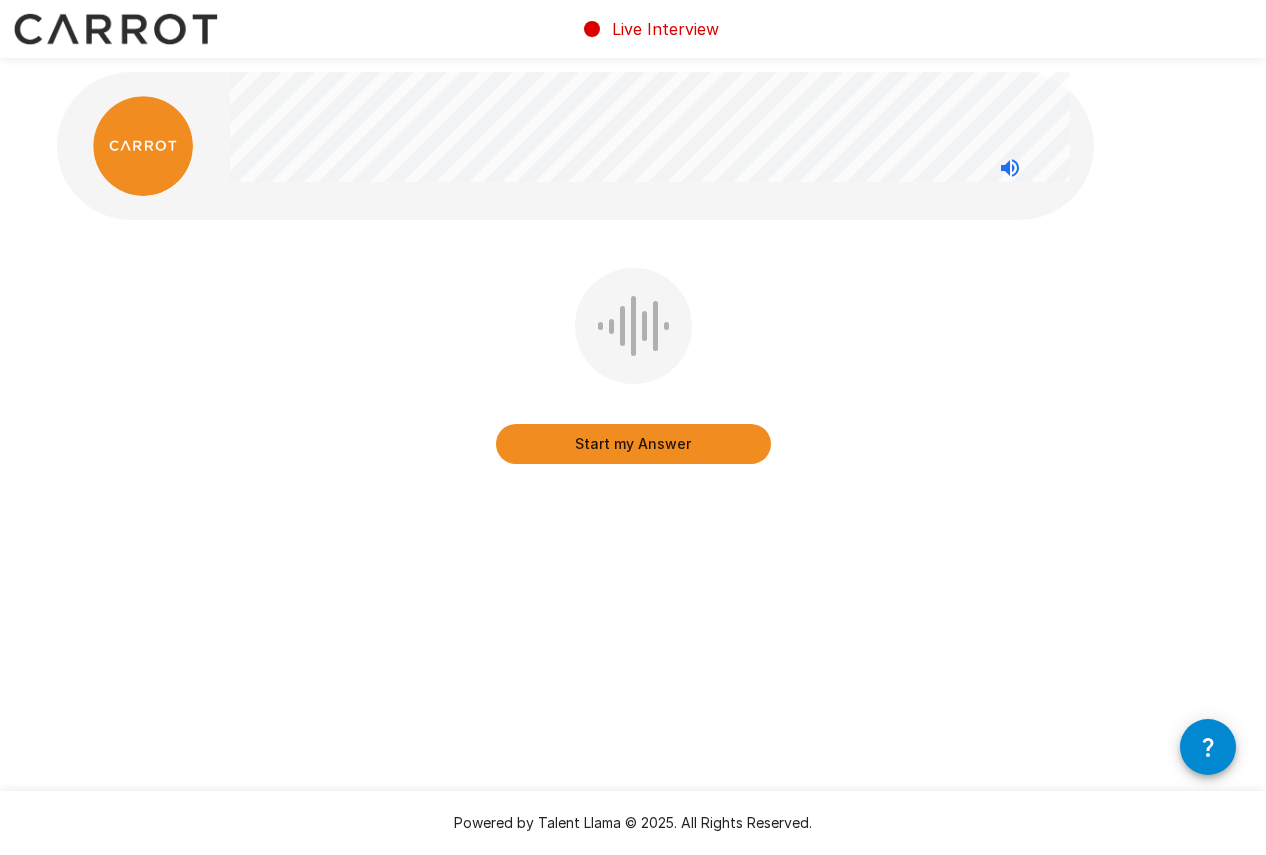 click on "Start my Answer" at bounding box center [633, 444] 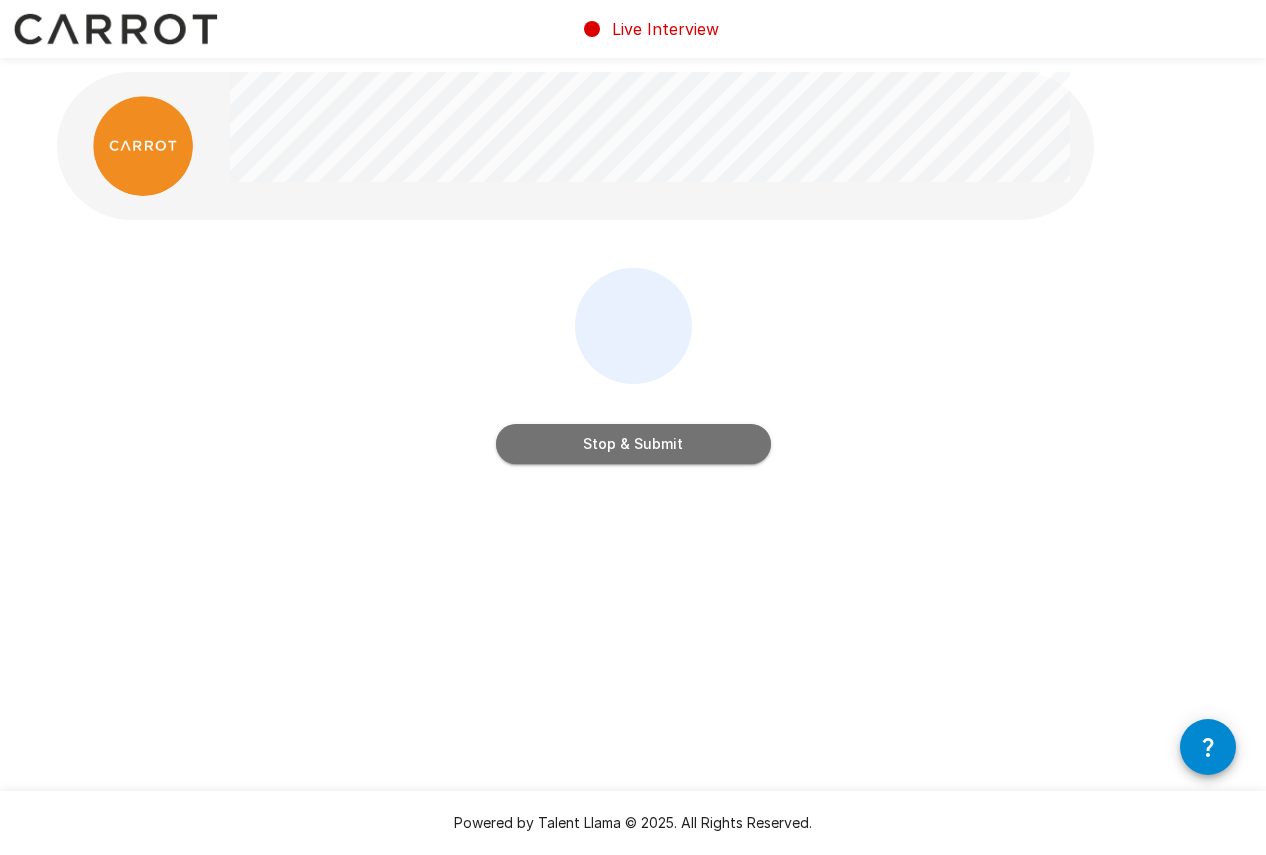 click on "Stop & Submit" at bounding box center (633, 444) 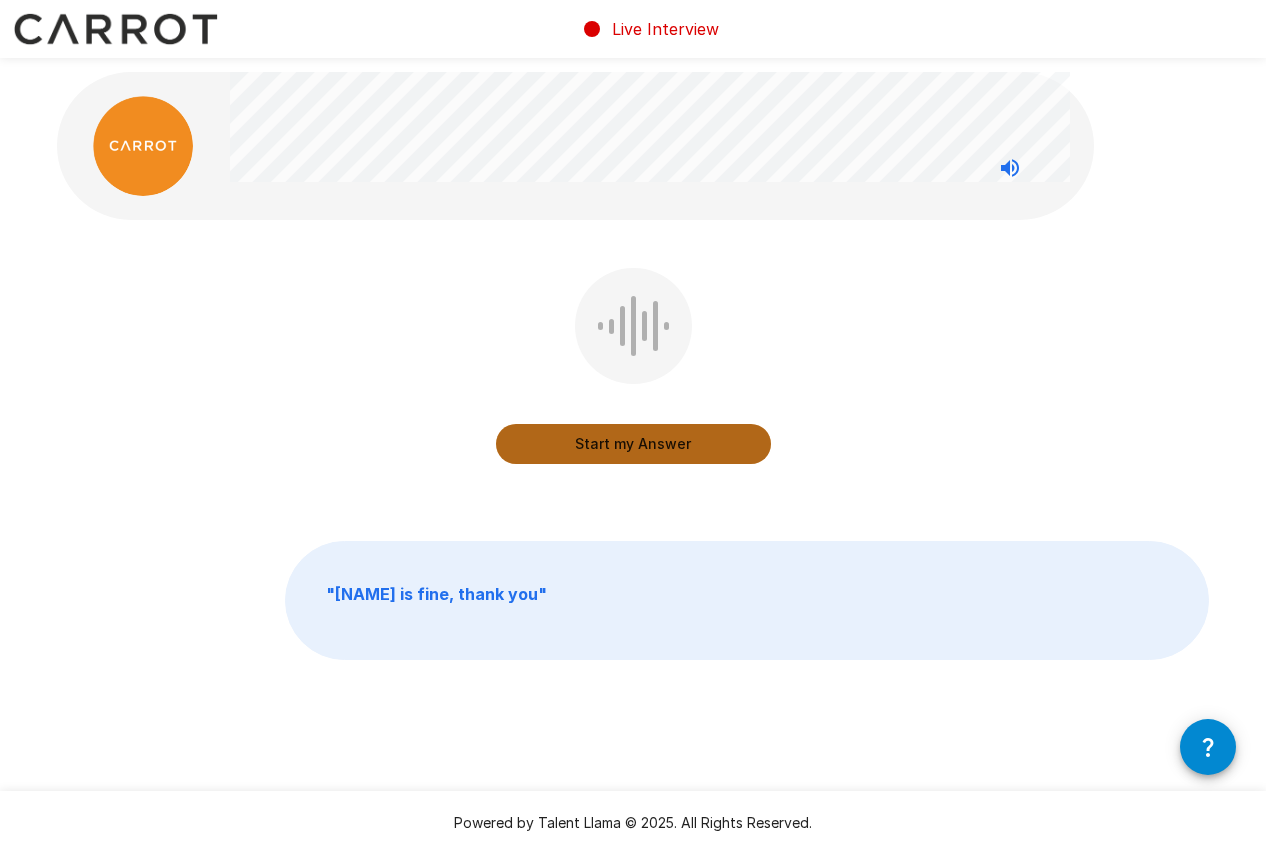 click on "Start my Answer" at bounding box center [633, 444] 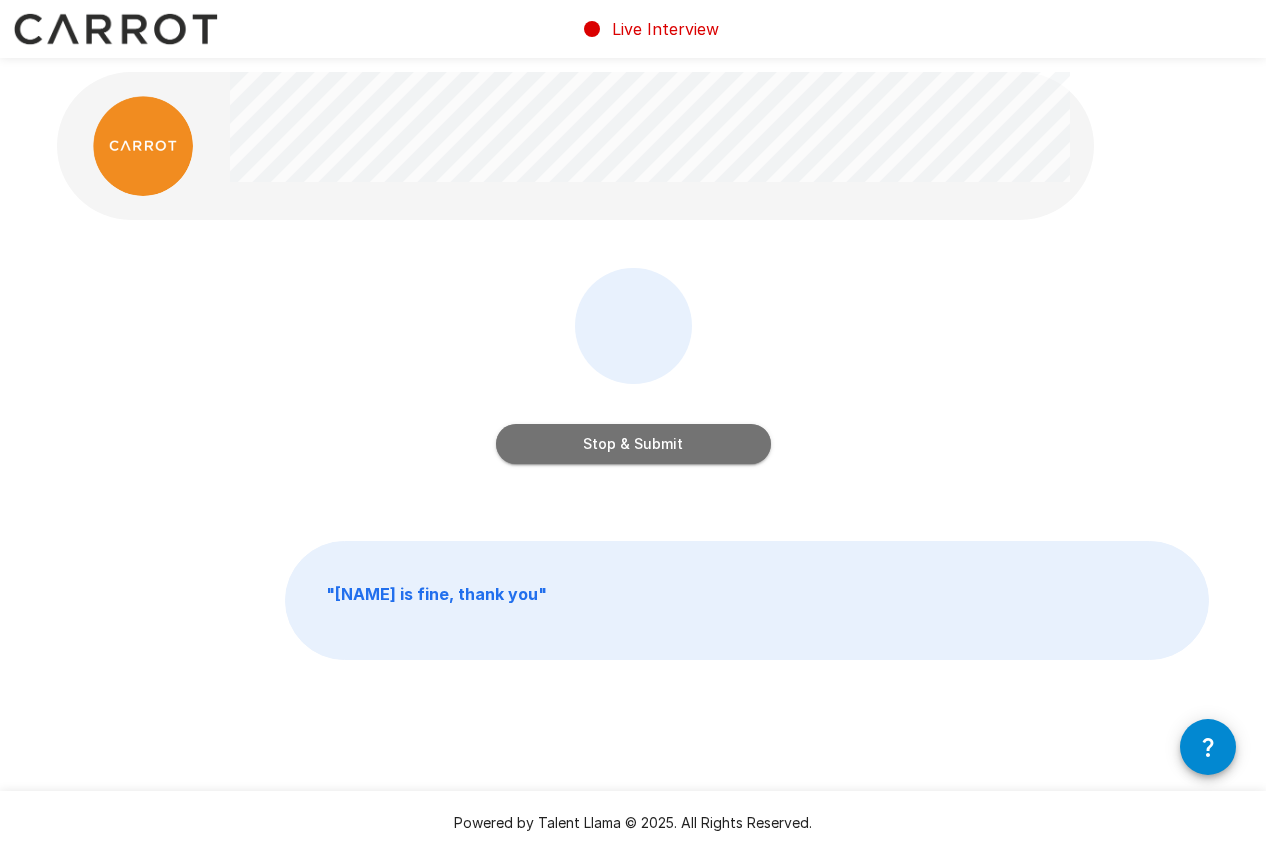 click on "Stop & Submit" at bounding box center (633, 444) 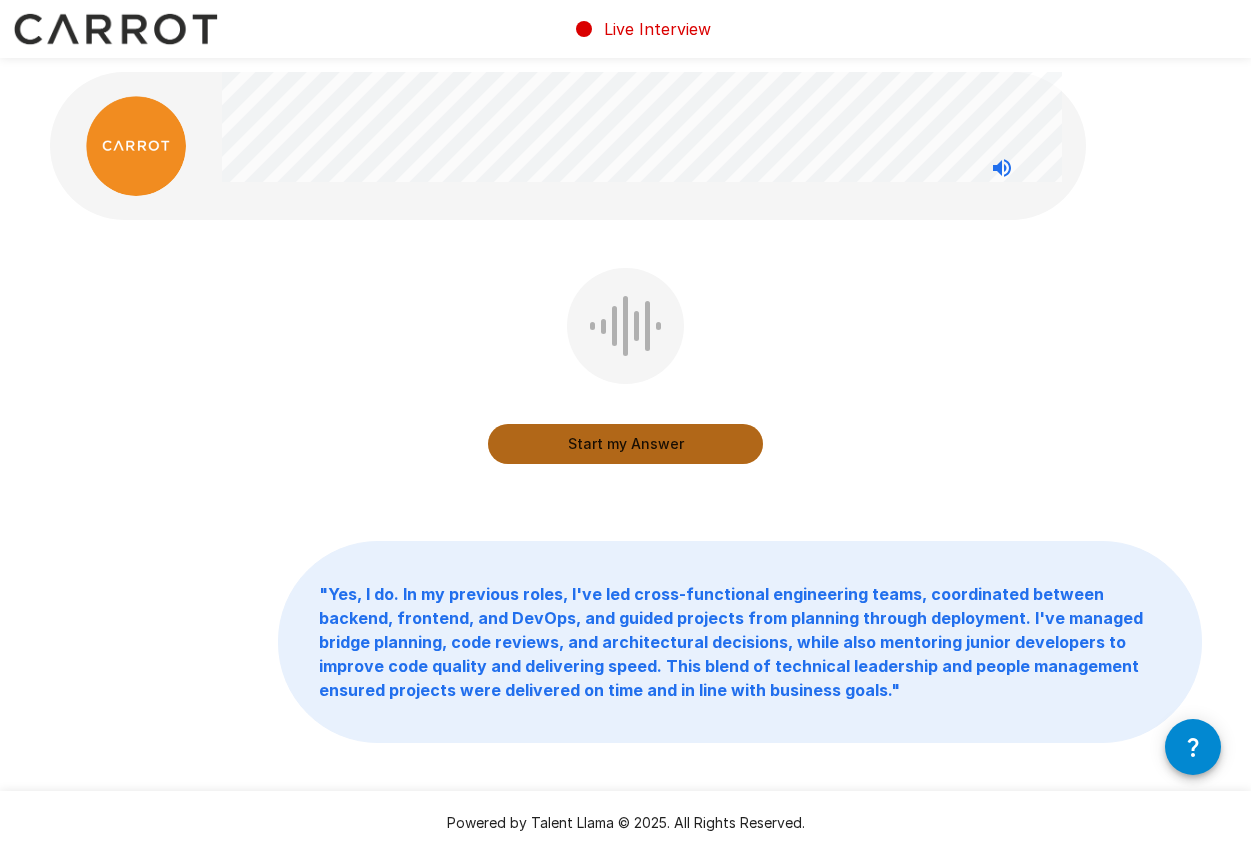 click on "Start my Answer" at bounding box center (625, 444) 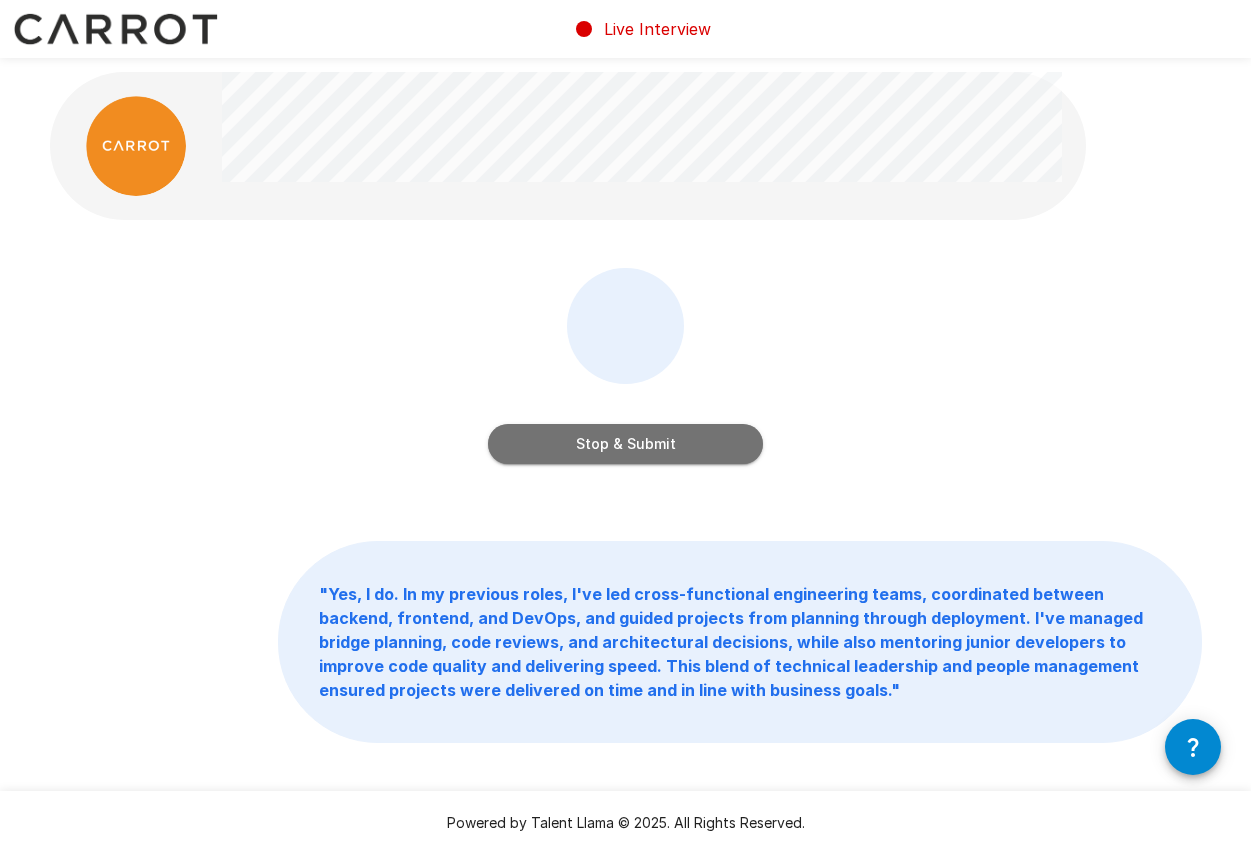 click on "Stop & Submit" at bounding box center [625, 444] 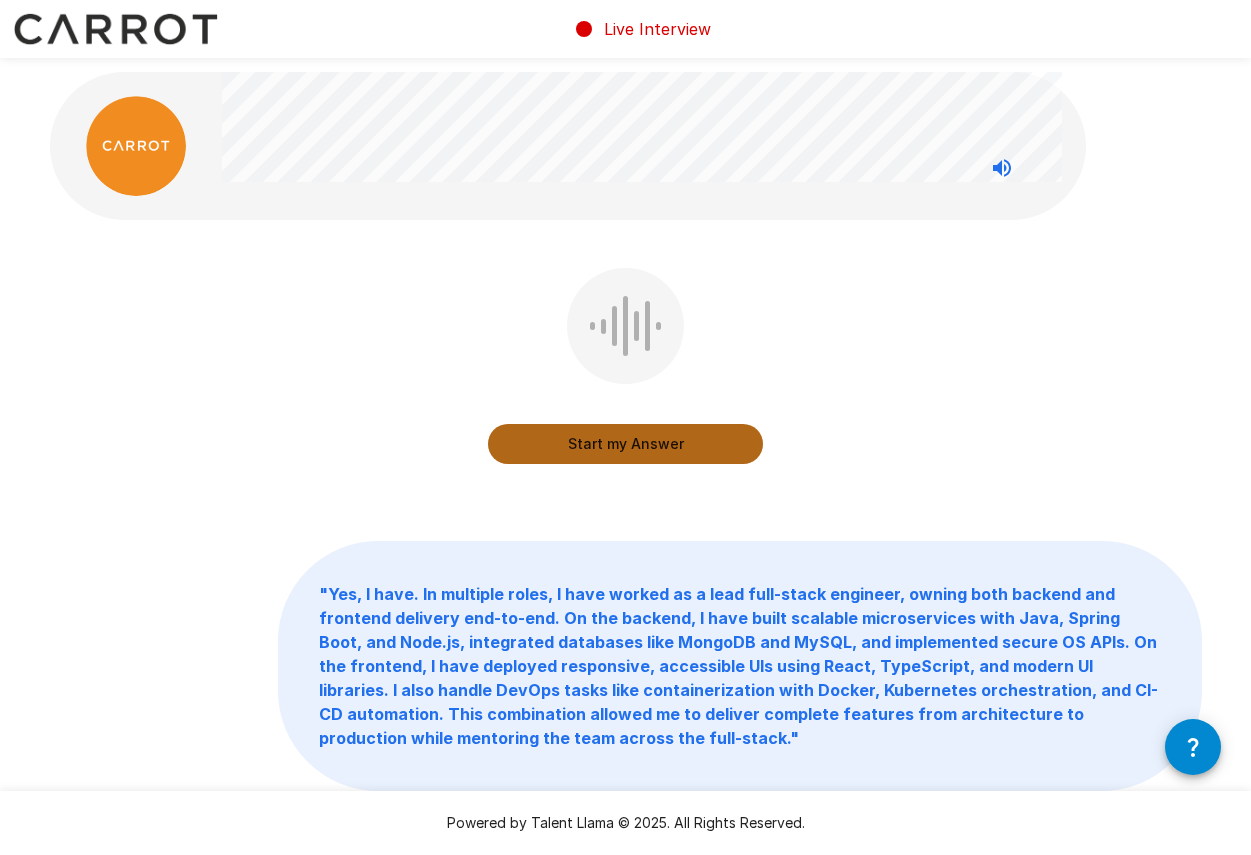 click on "Start my Answer" at bounding box center (625, 444) 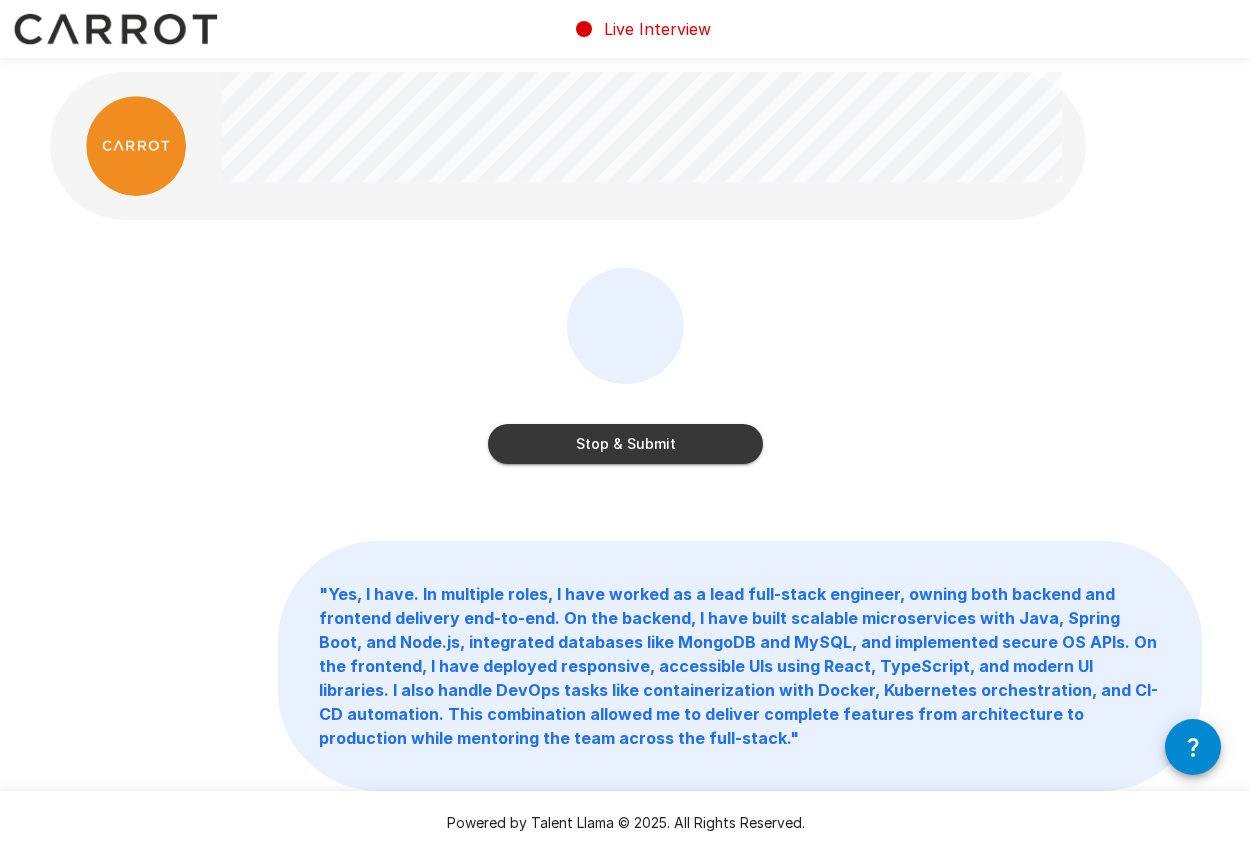 scroll, scrollTop: 96, scrollLeft: 0, axis: vertical 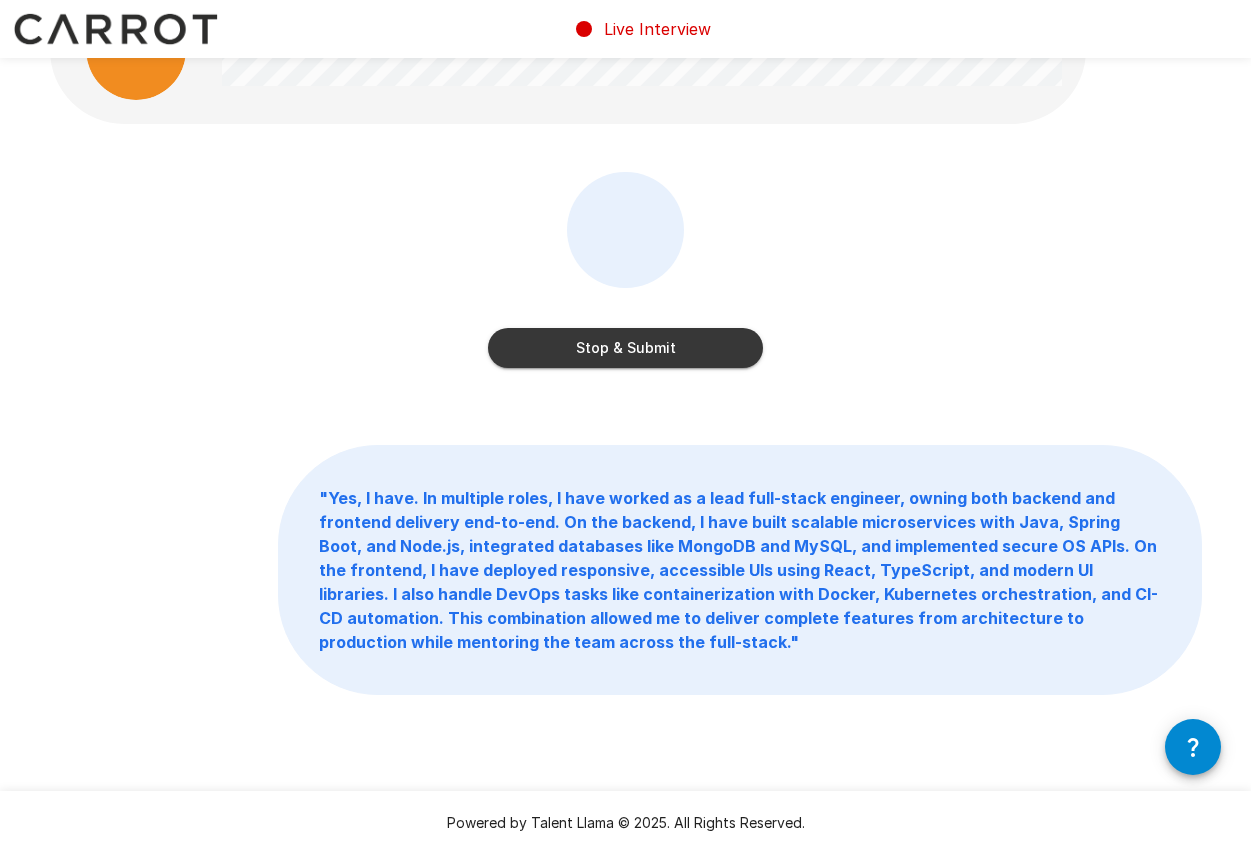 click on "Stop & Submit" at bounding box center (625, 348) 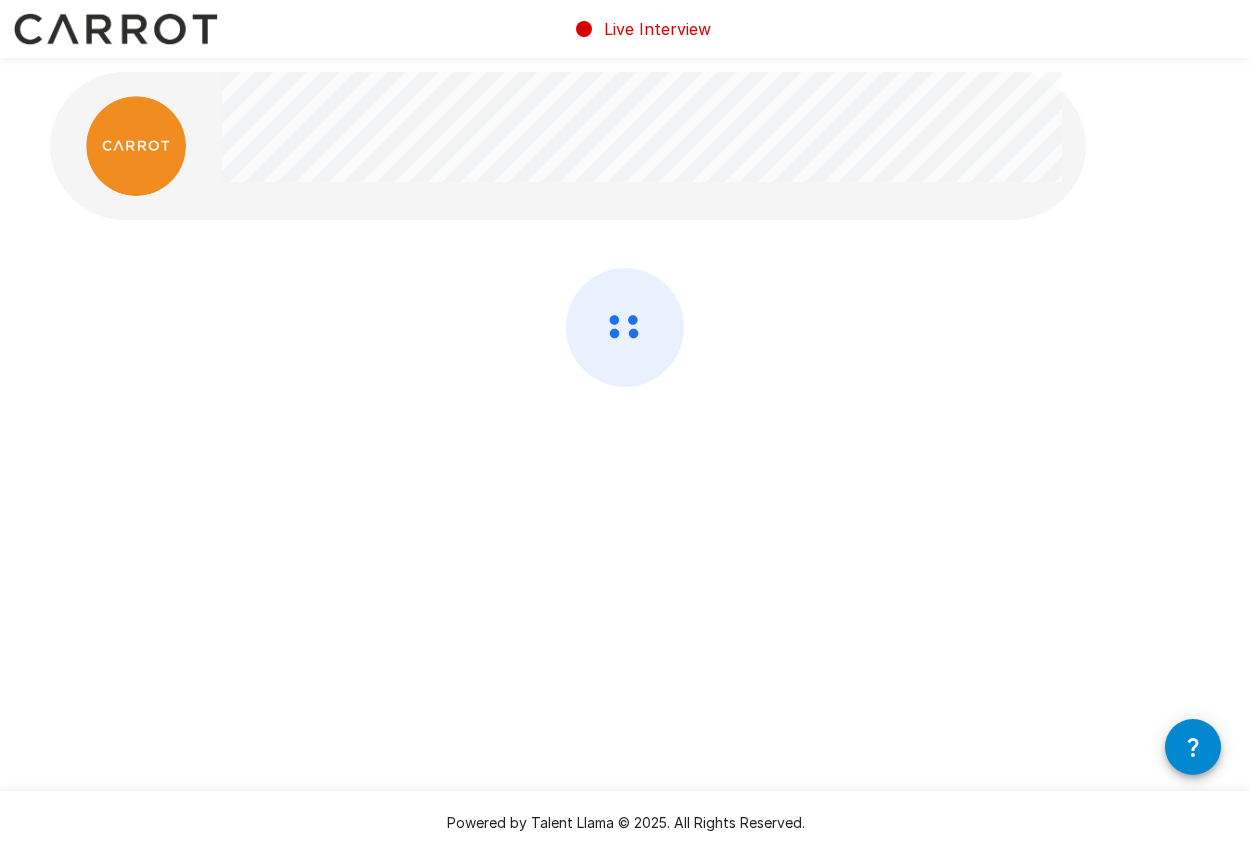 scroll, scrollTop: 0, scrollLeft: 0, axis: both 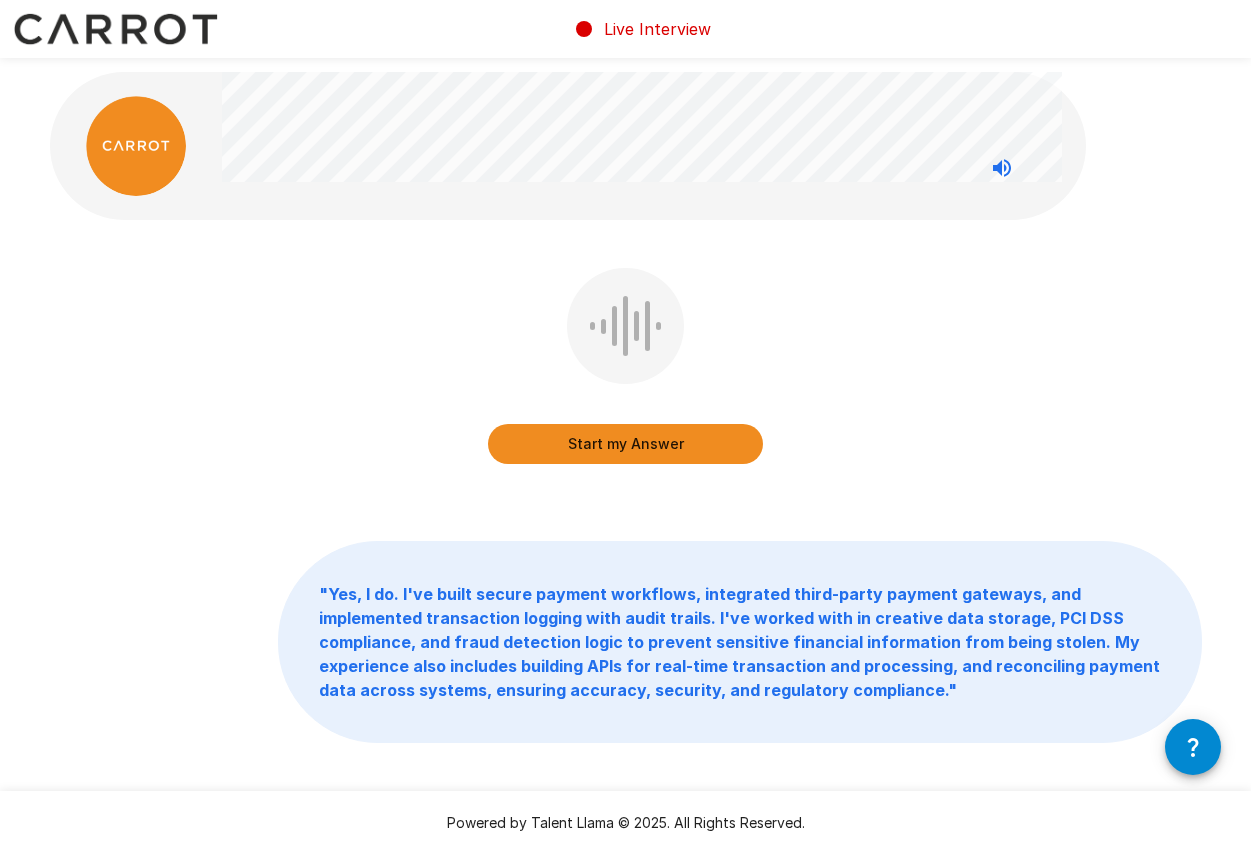 click on "Start my Answer" at bounding box center (625, 444) 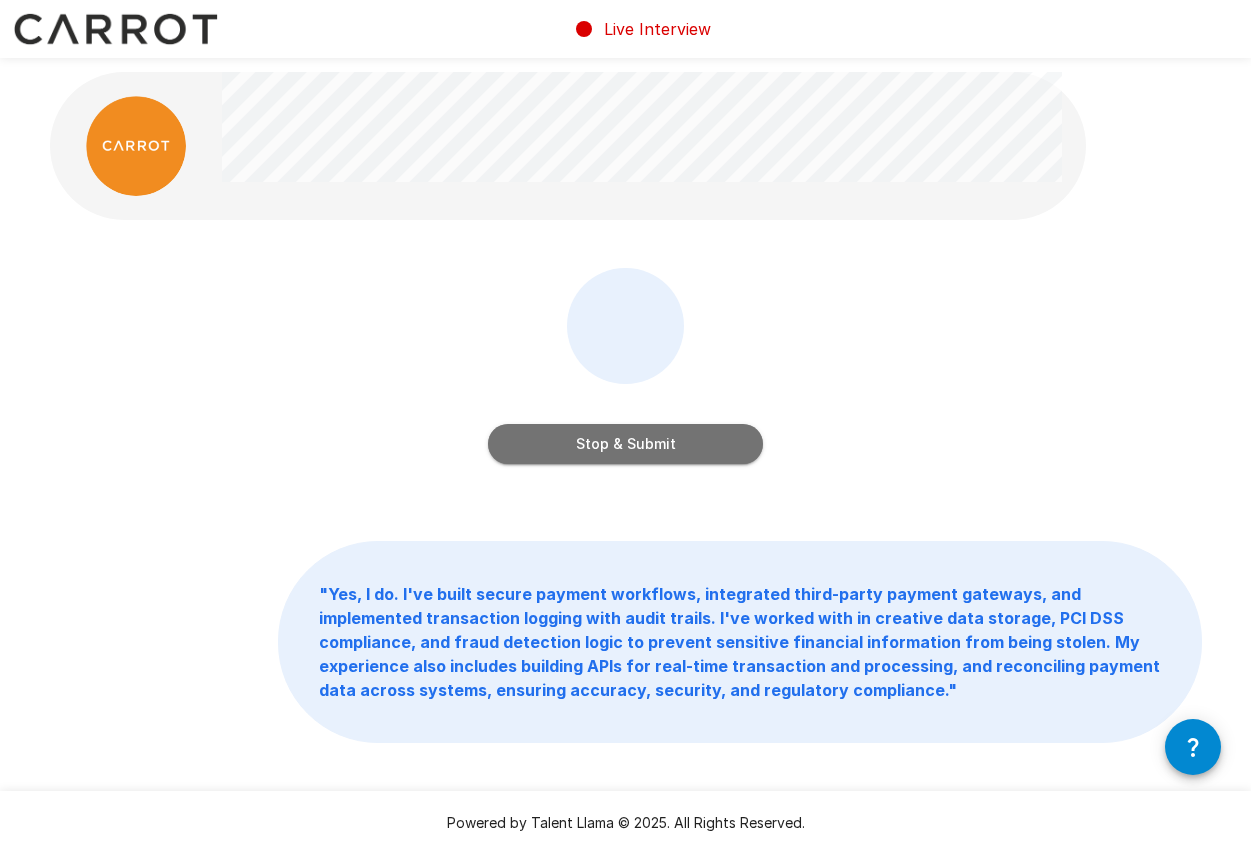 click on "Stop & Submit" at bounding box center (625, 444) 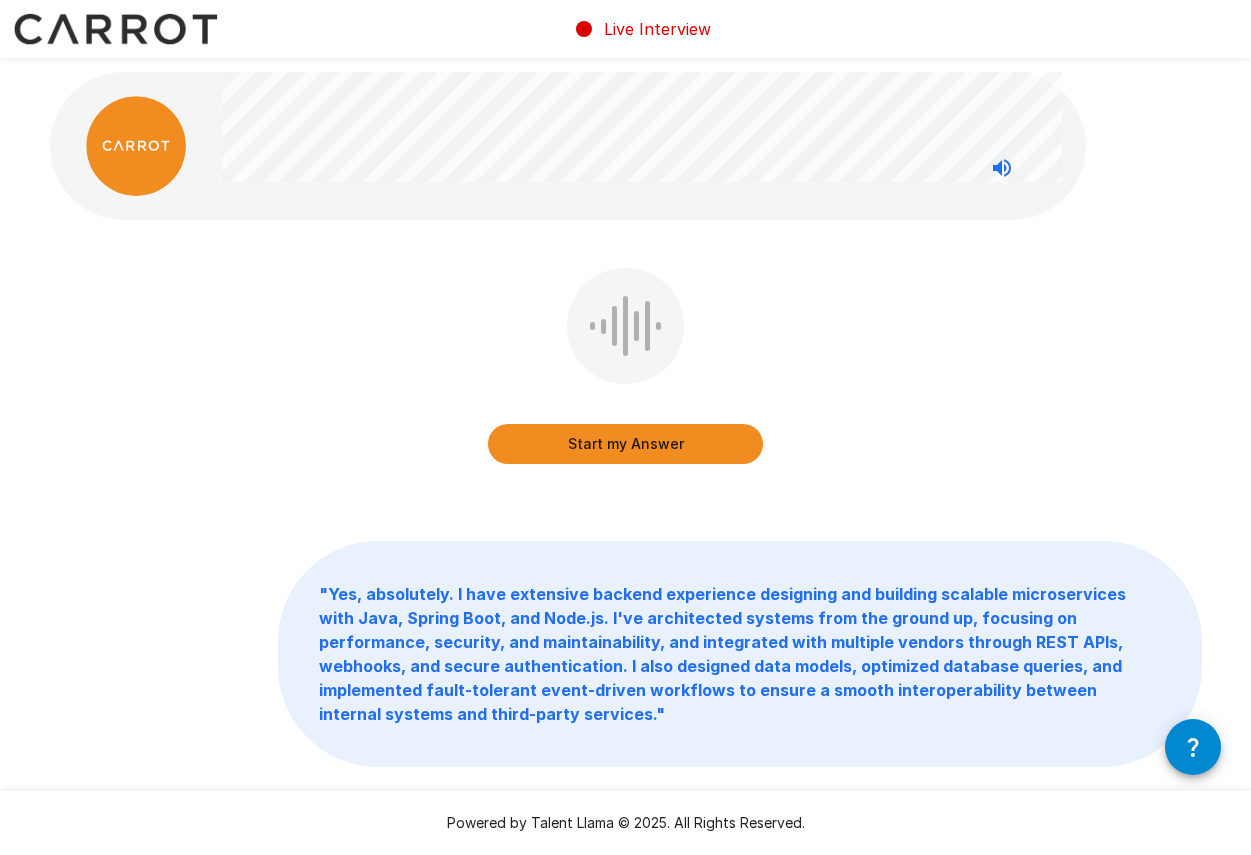 click on "Start my Answer" at bounding box center (625, 444) 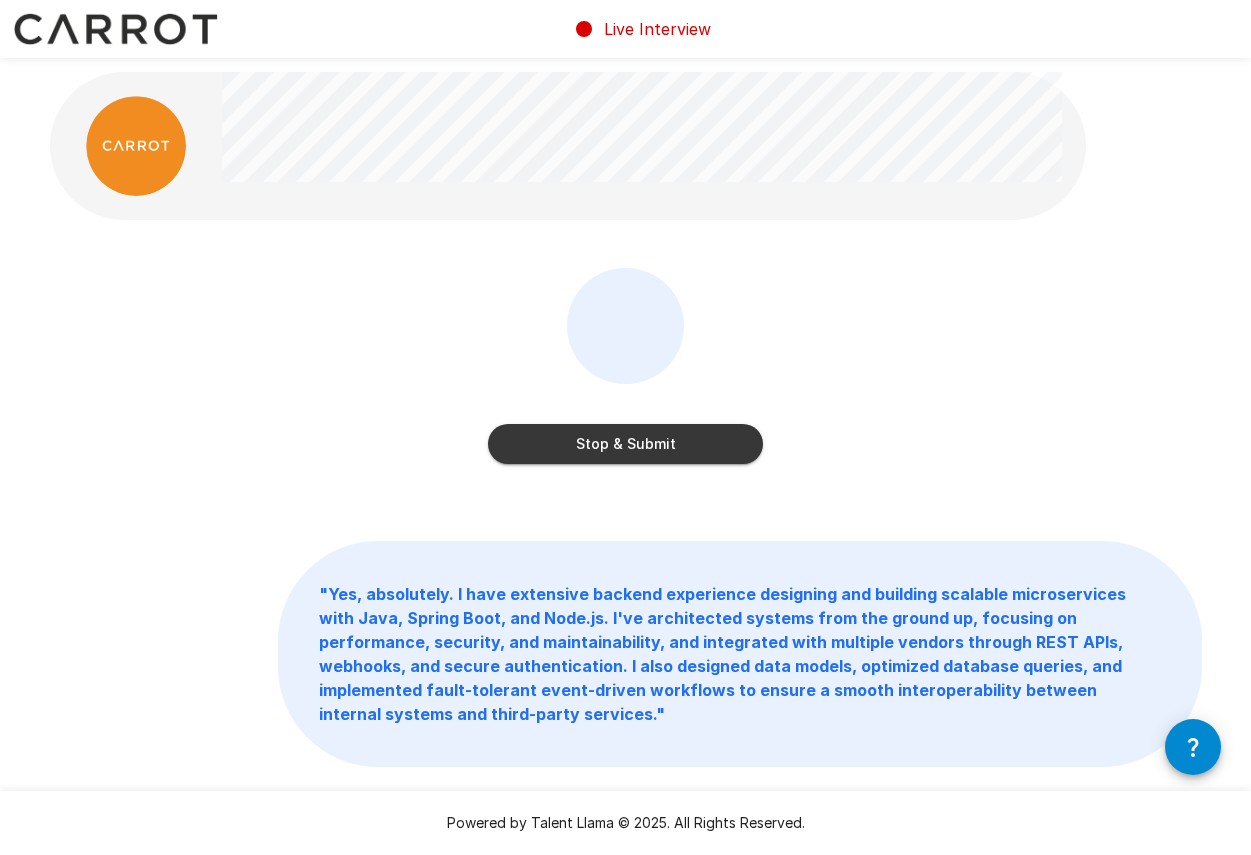 click on "Stop & Submit" at bounding box center (625, 444) 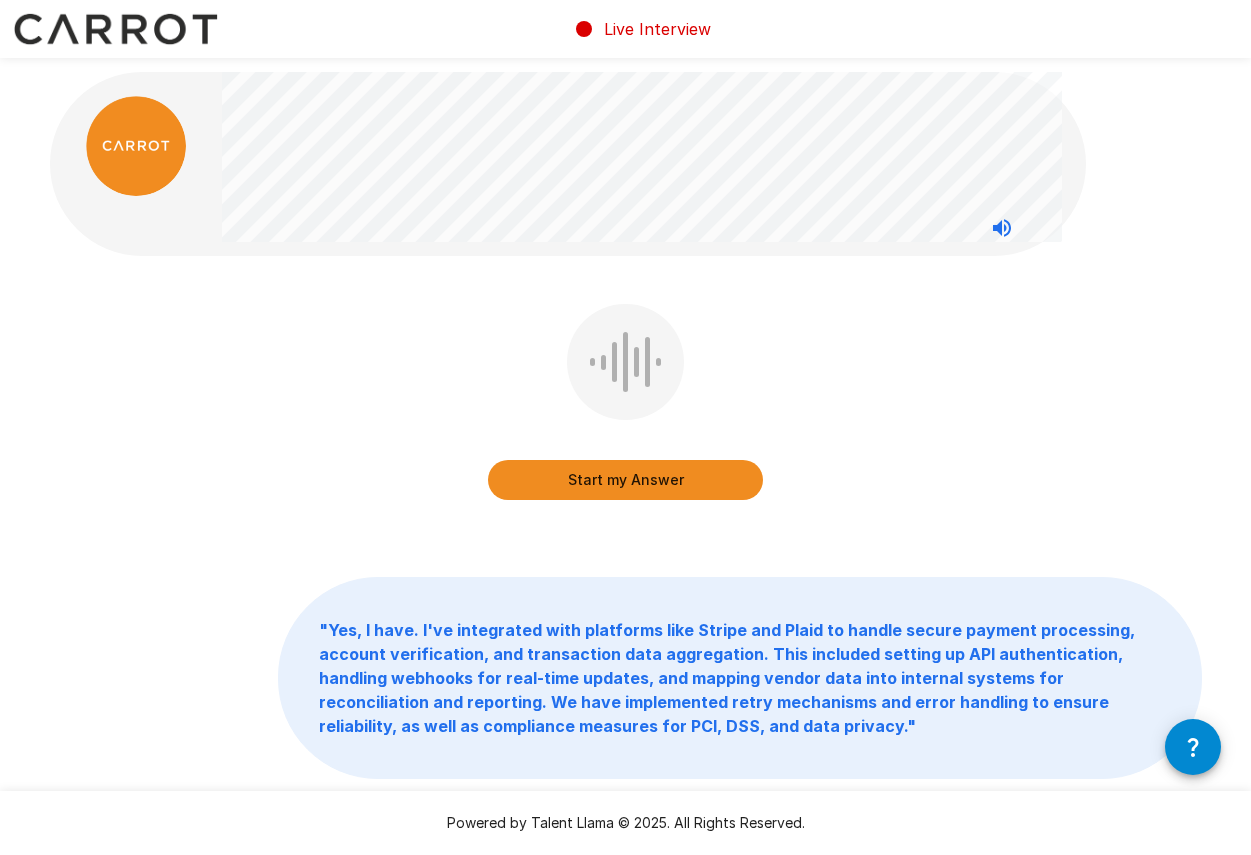 click on "Start my Answer" at bounding box center [625, 480] 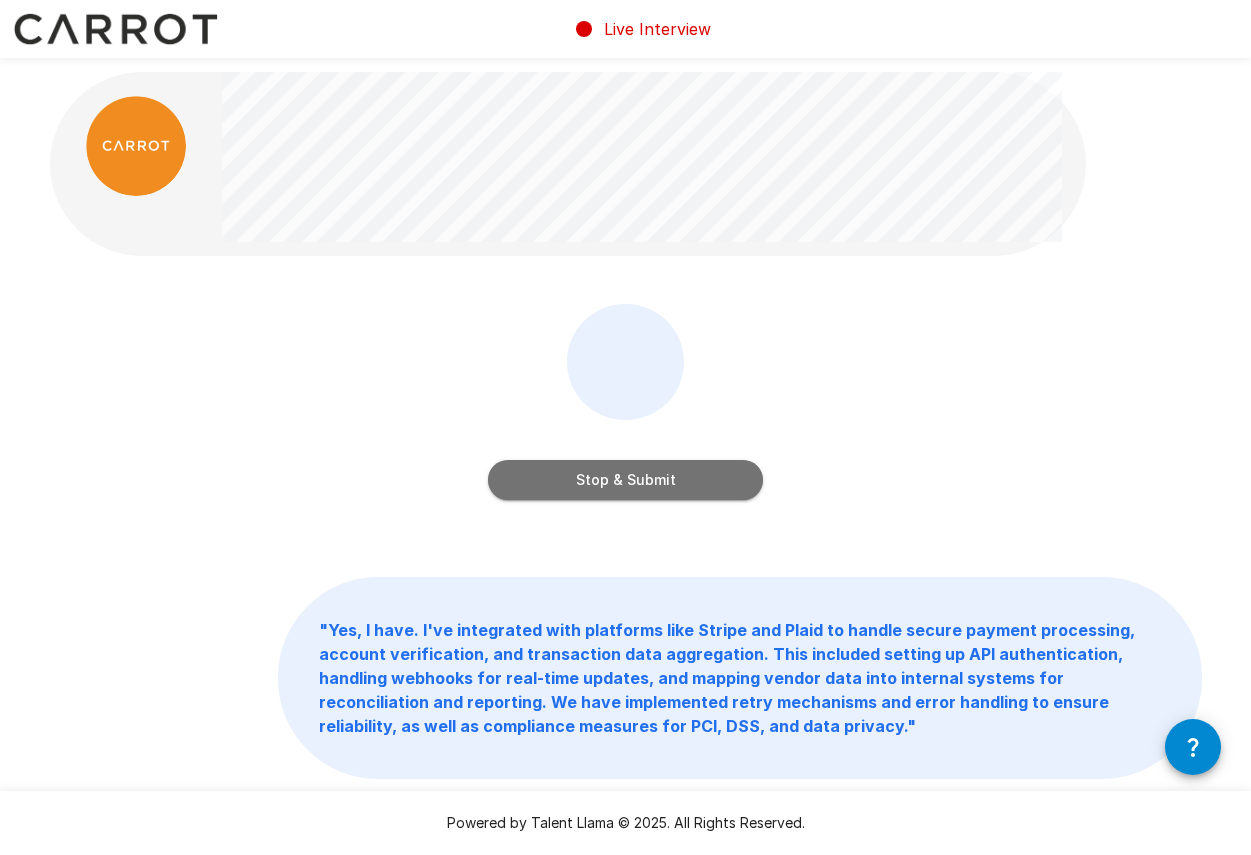 click on "Stop & Submit" at bounding box center (625, 480) 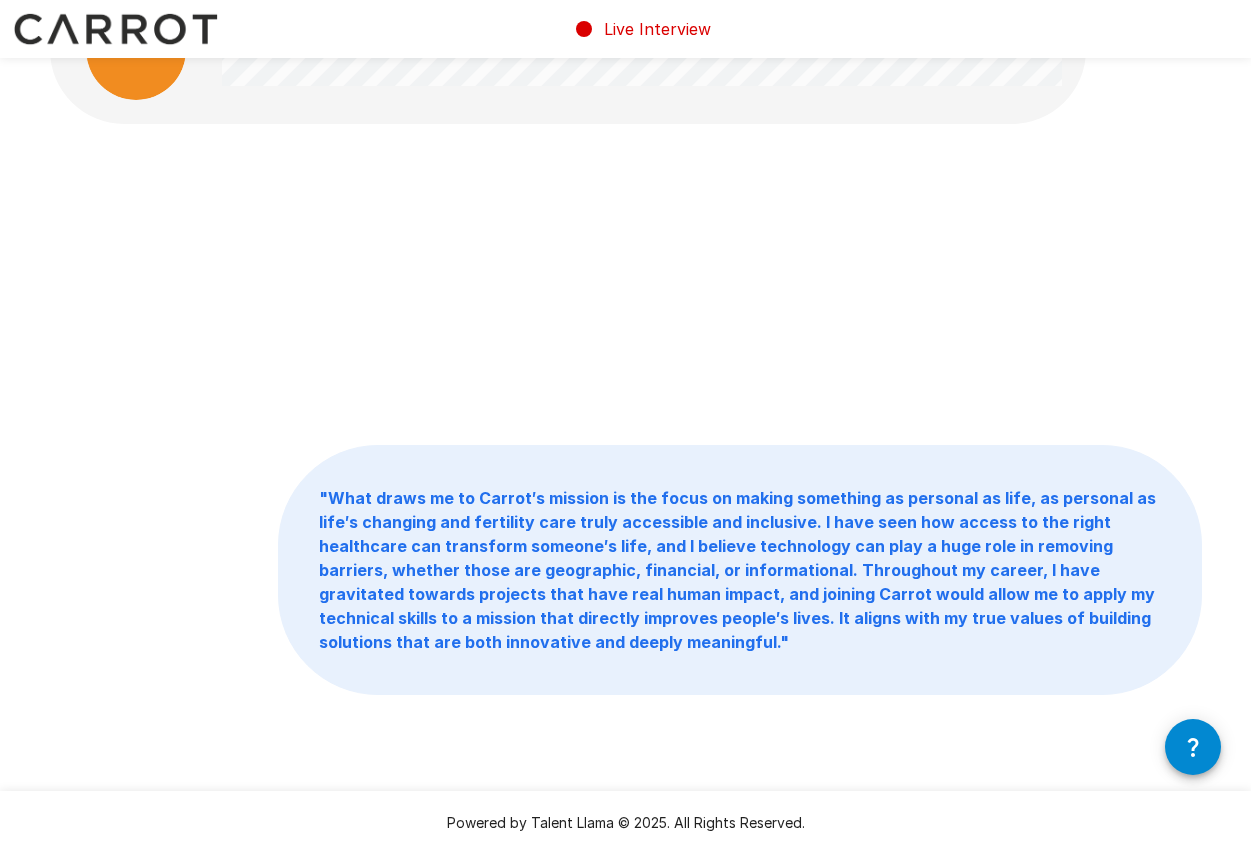 scroll, scrollTop: 0, scrollLeft: 0, axis: both 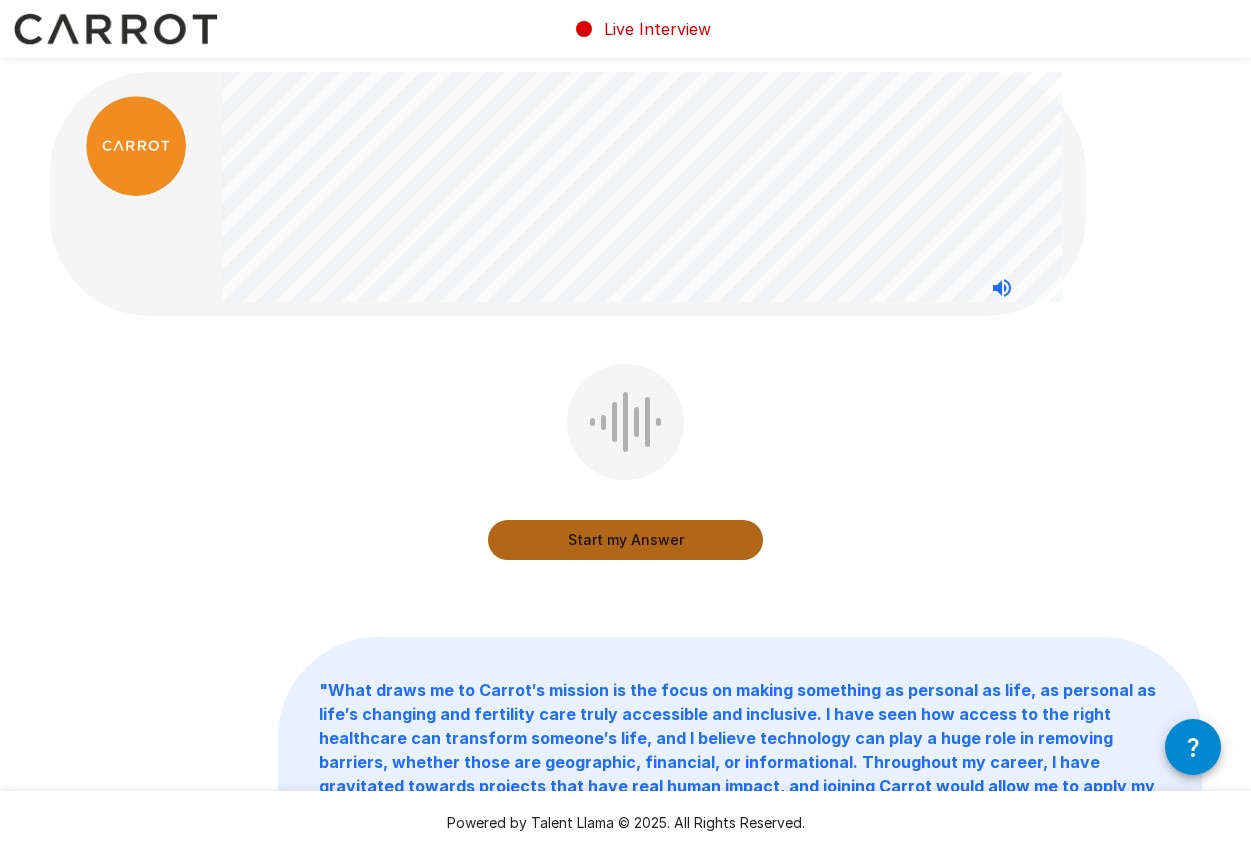 click on "Start my Answer" at bounding box center (625, 540) 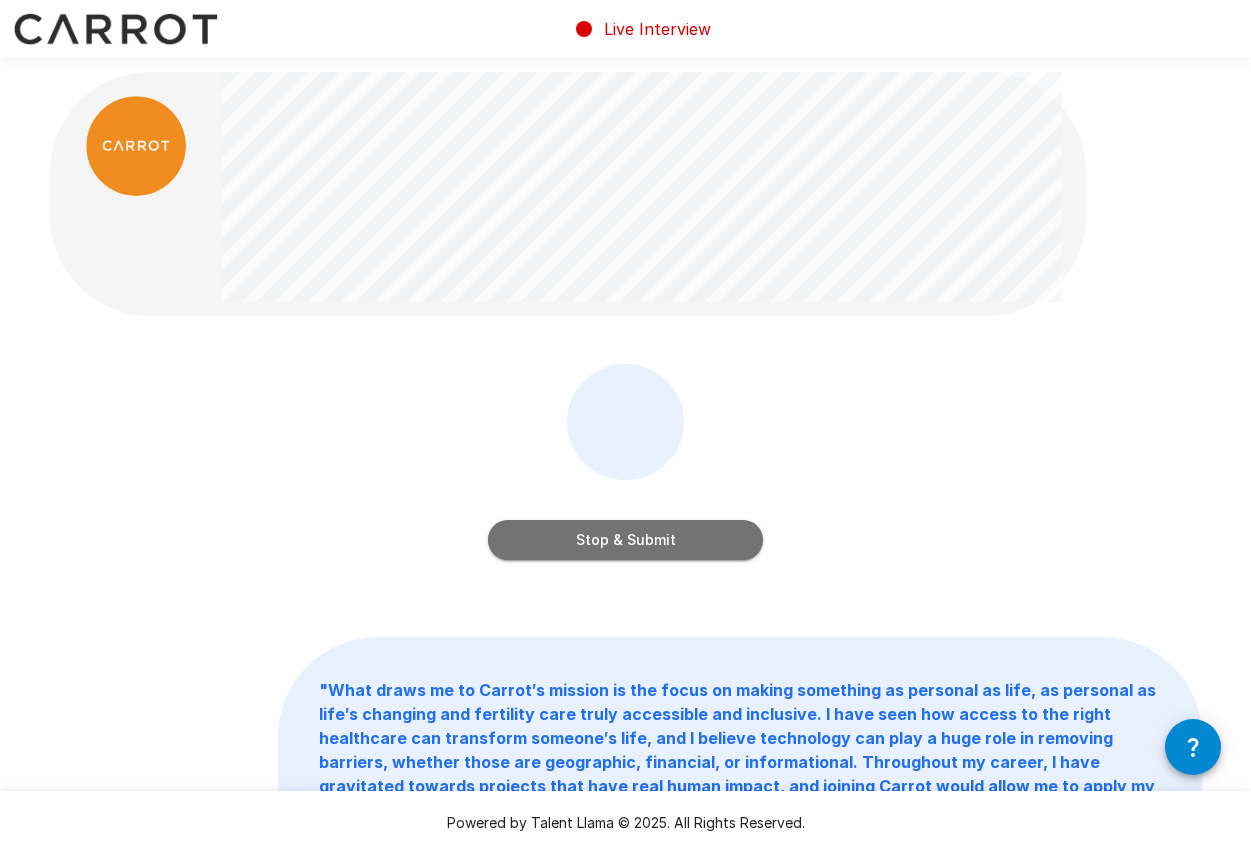 click on "Stop & Submit" at bounding box center (625, 540) 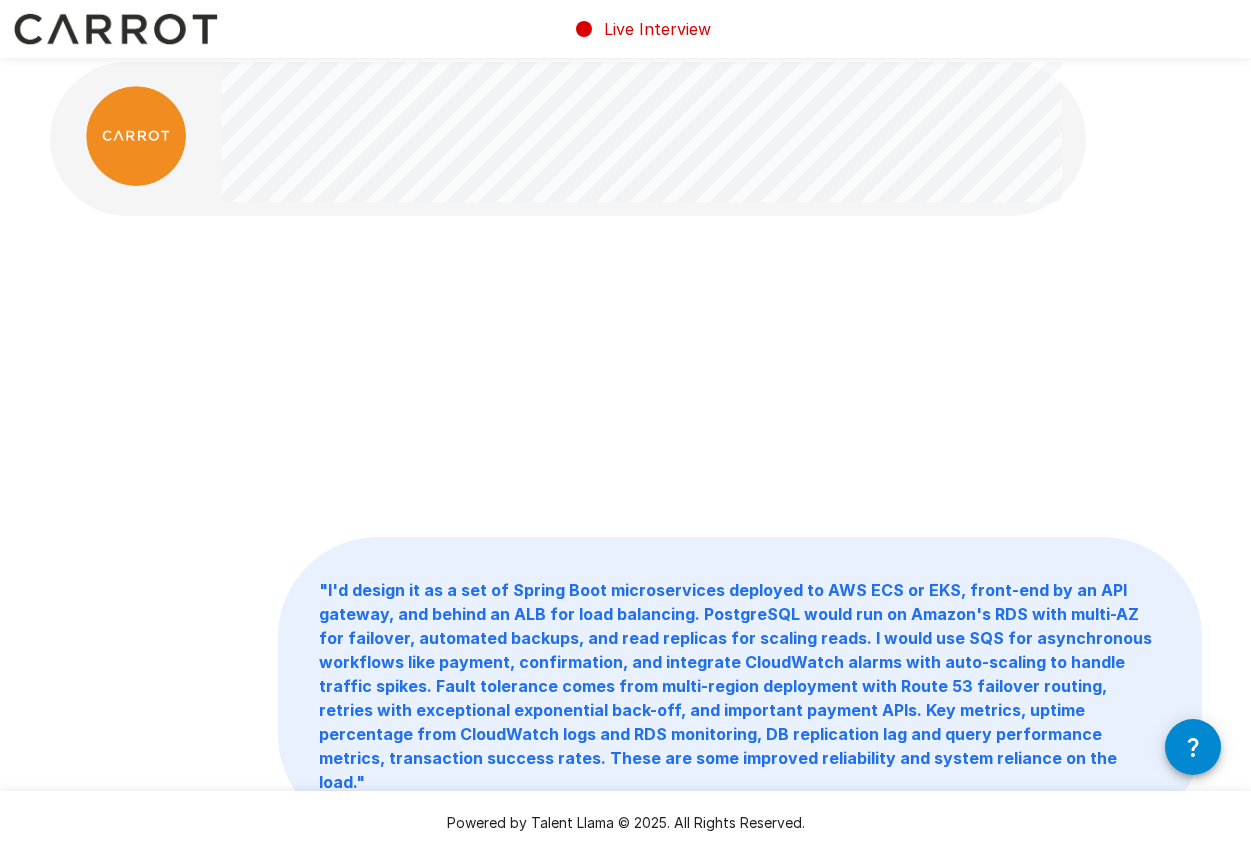 scroll, scrollTop: 0, scrollLeft: 0, axis: both 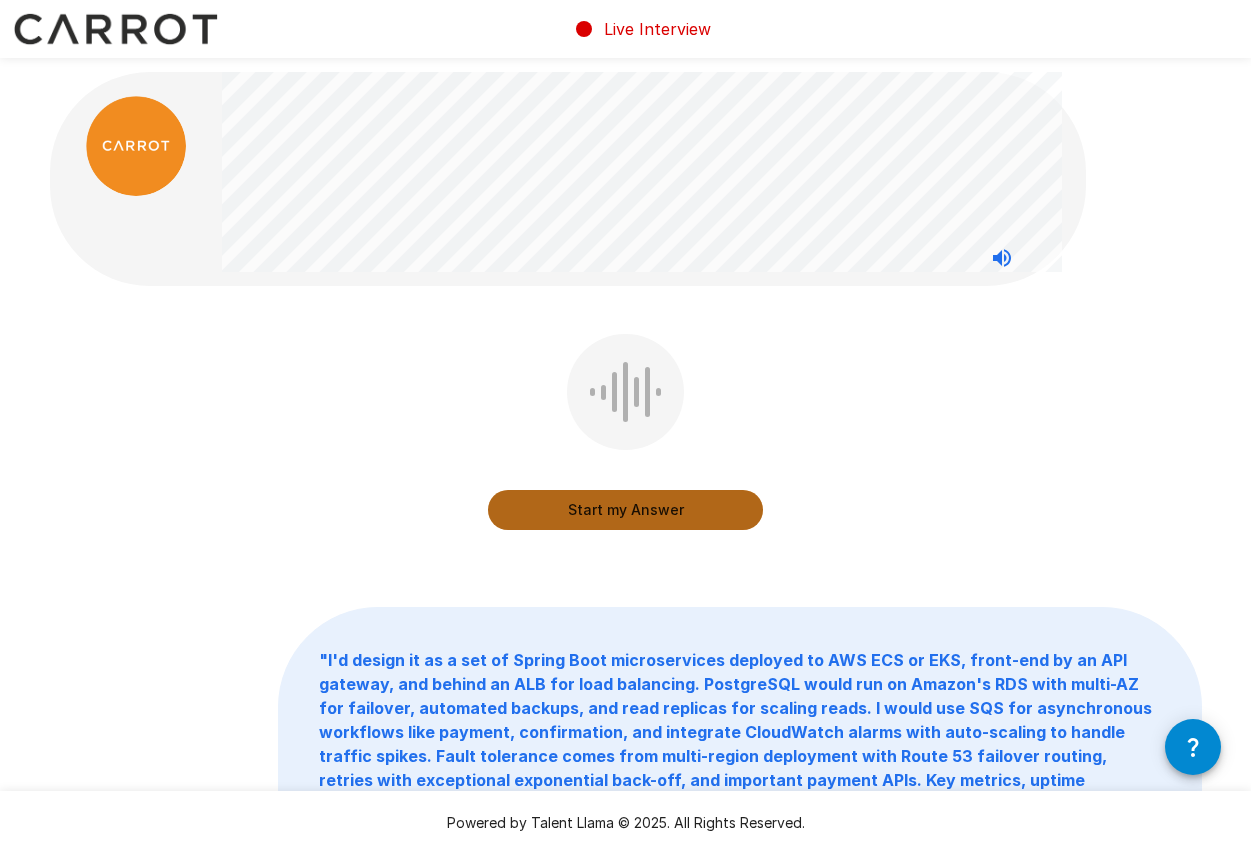 click on "Start my Answer" at bounding box center (625, 510) 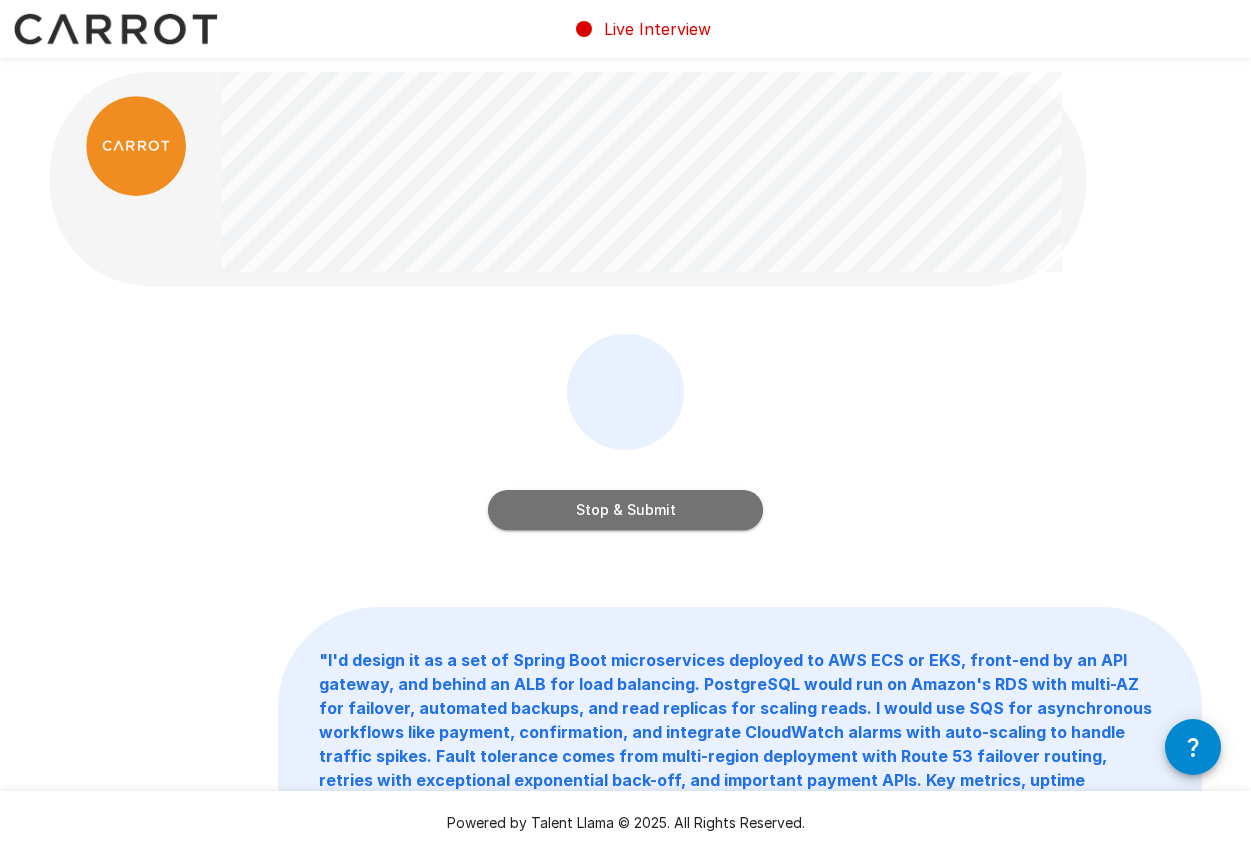 click on "Stop & Submit" at bounding box center (625, 510) 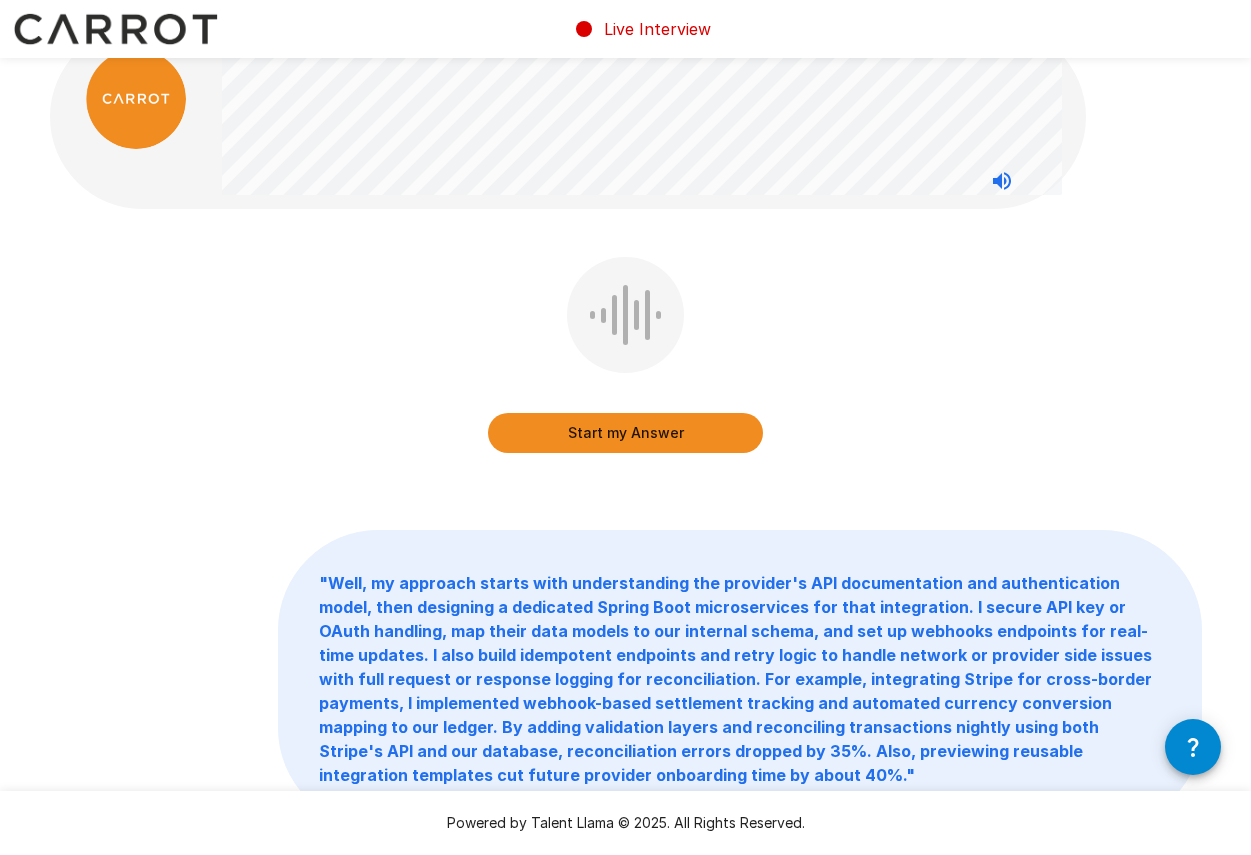 scroll, scrollTop: 0, scrollLeft: 0, axis: both 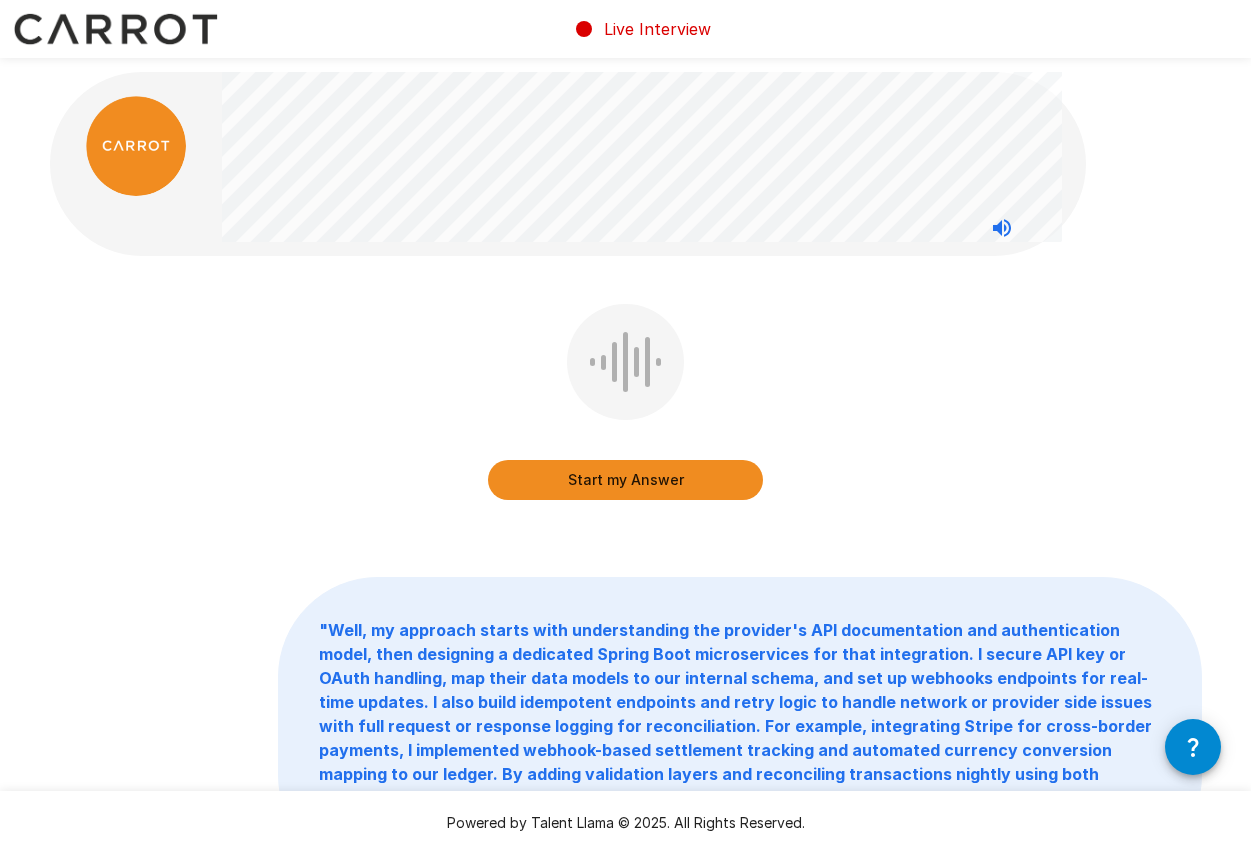 click on "Start my Answer" at bounding box center [625, 480] 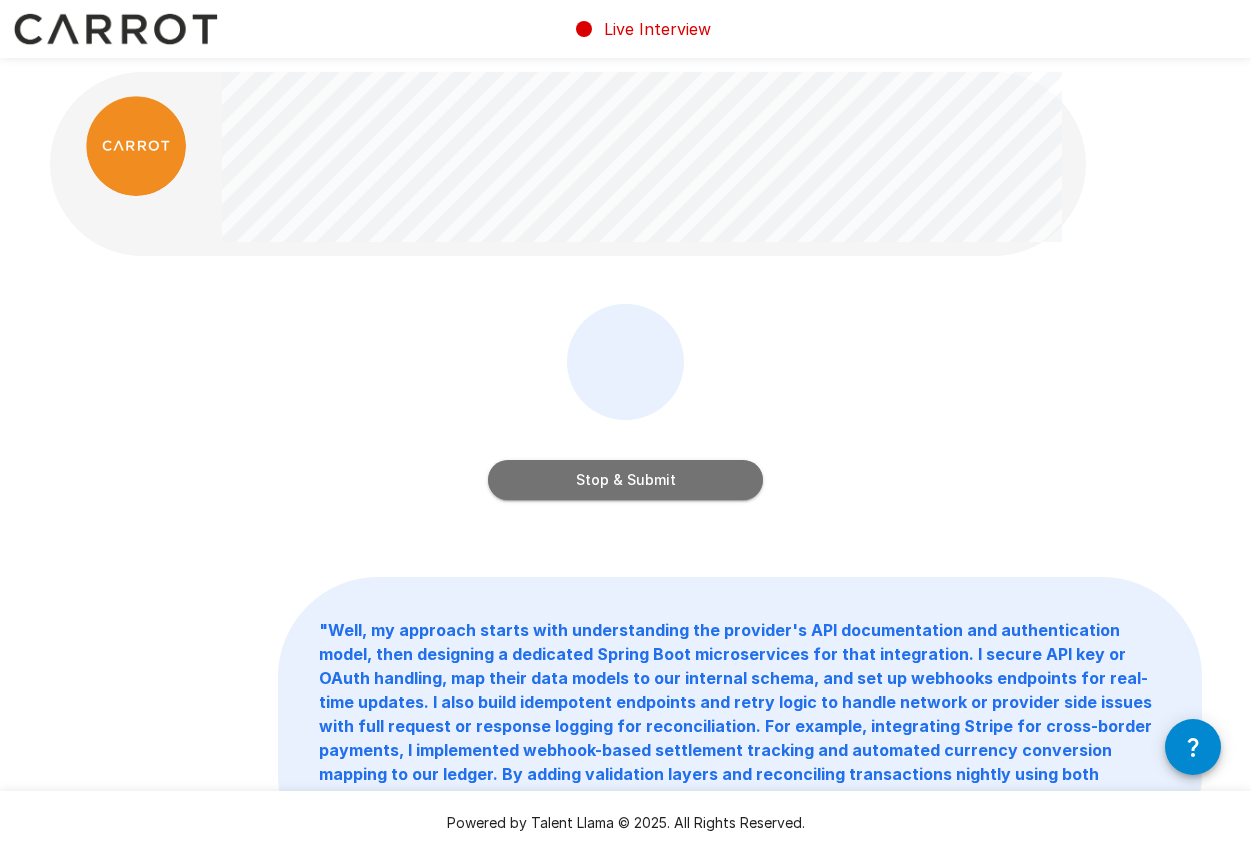 click on "Stop & Submit" at bounding box center [625, 480] 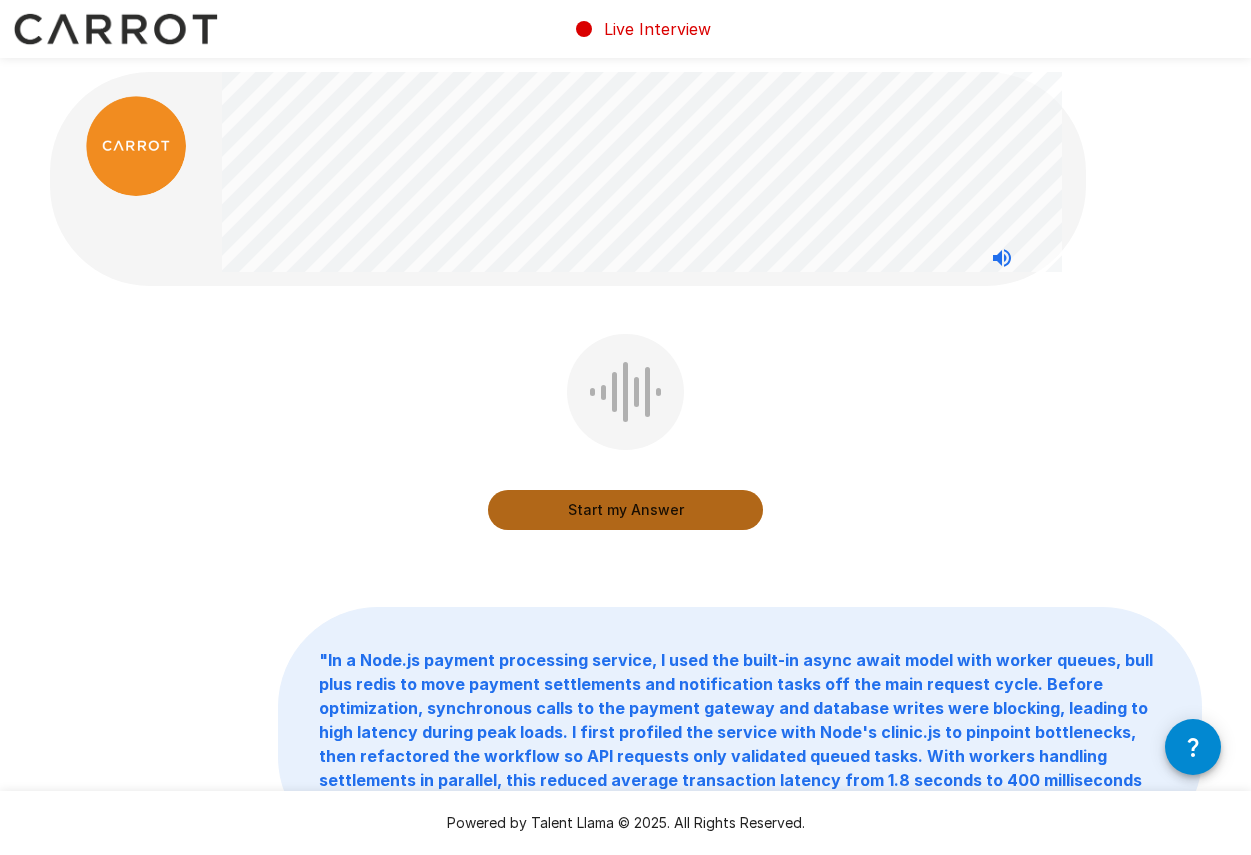 click on "Start my Answer" at bounding box center [625, 510] 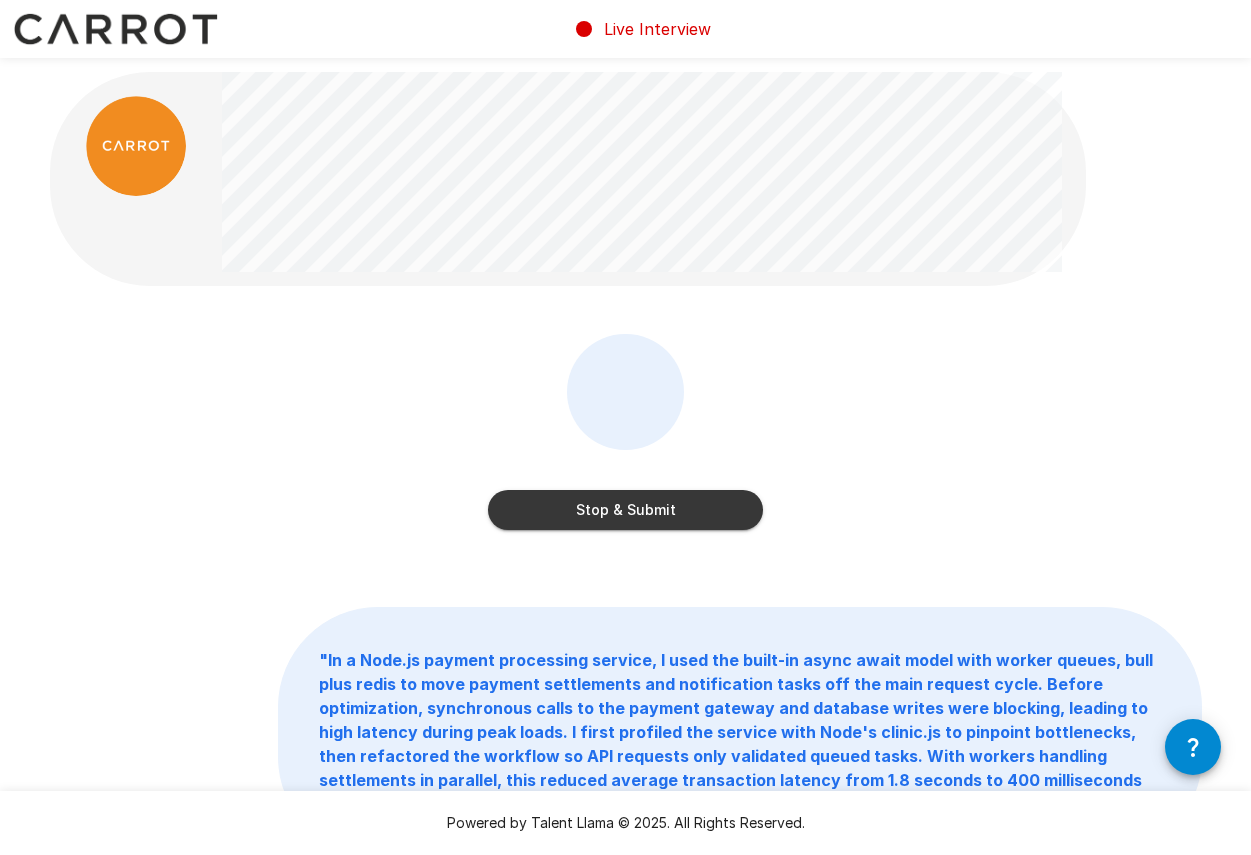 click on "Stop & Submit" at bounding box center [625, 510] 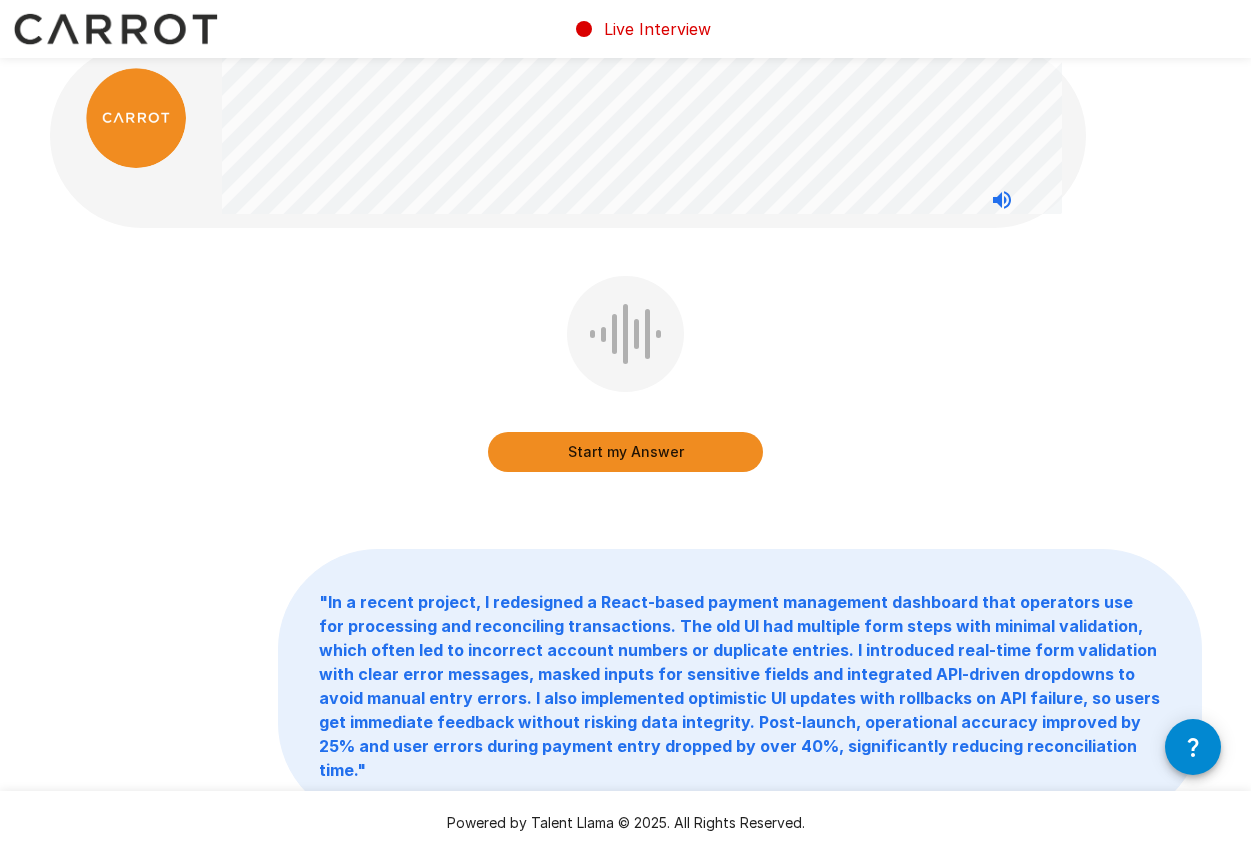 scroll, scrollTop: 30, scrollLeft: 0, axis: vertical 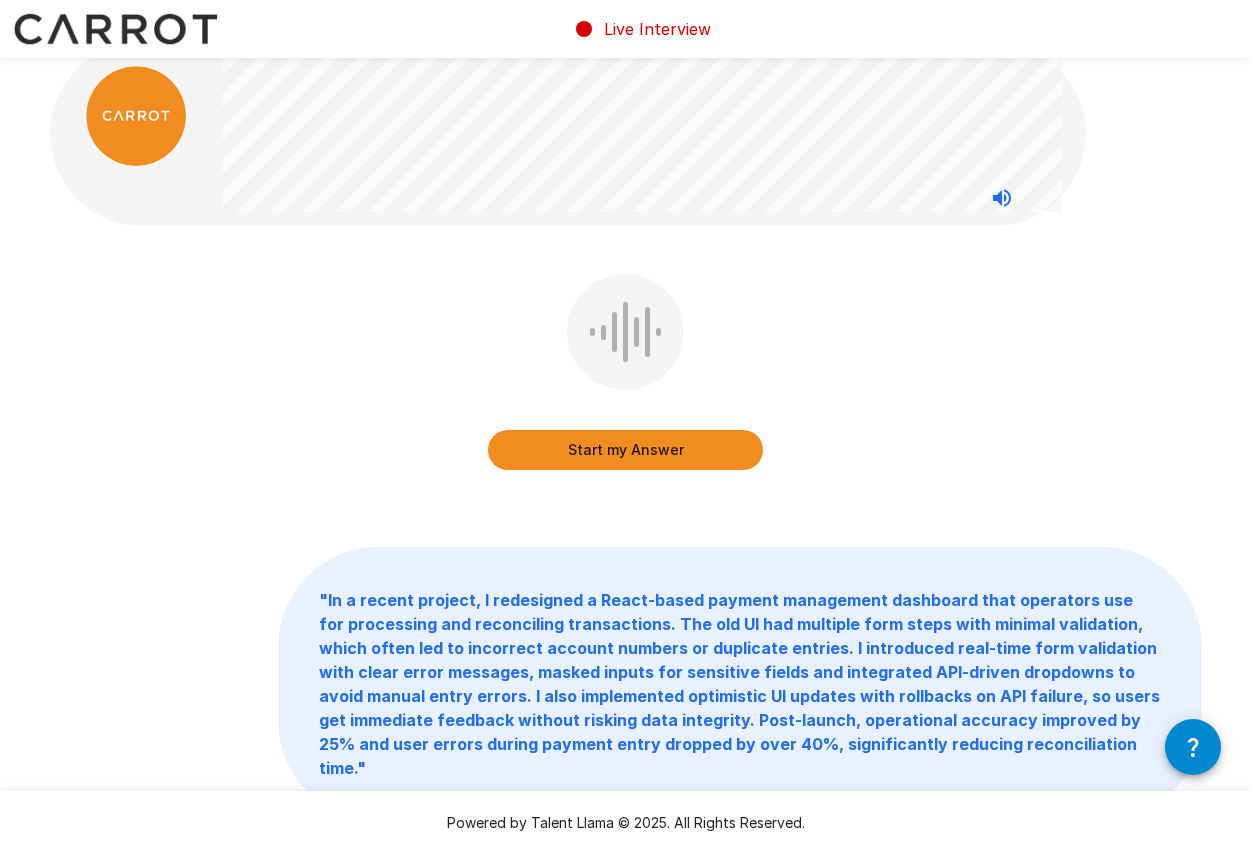 click on "Start my Answer" at bounding box center (625, 450) 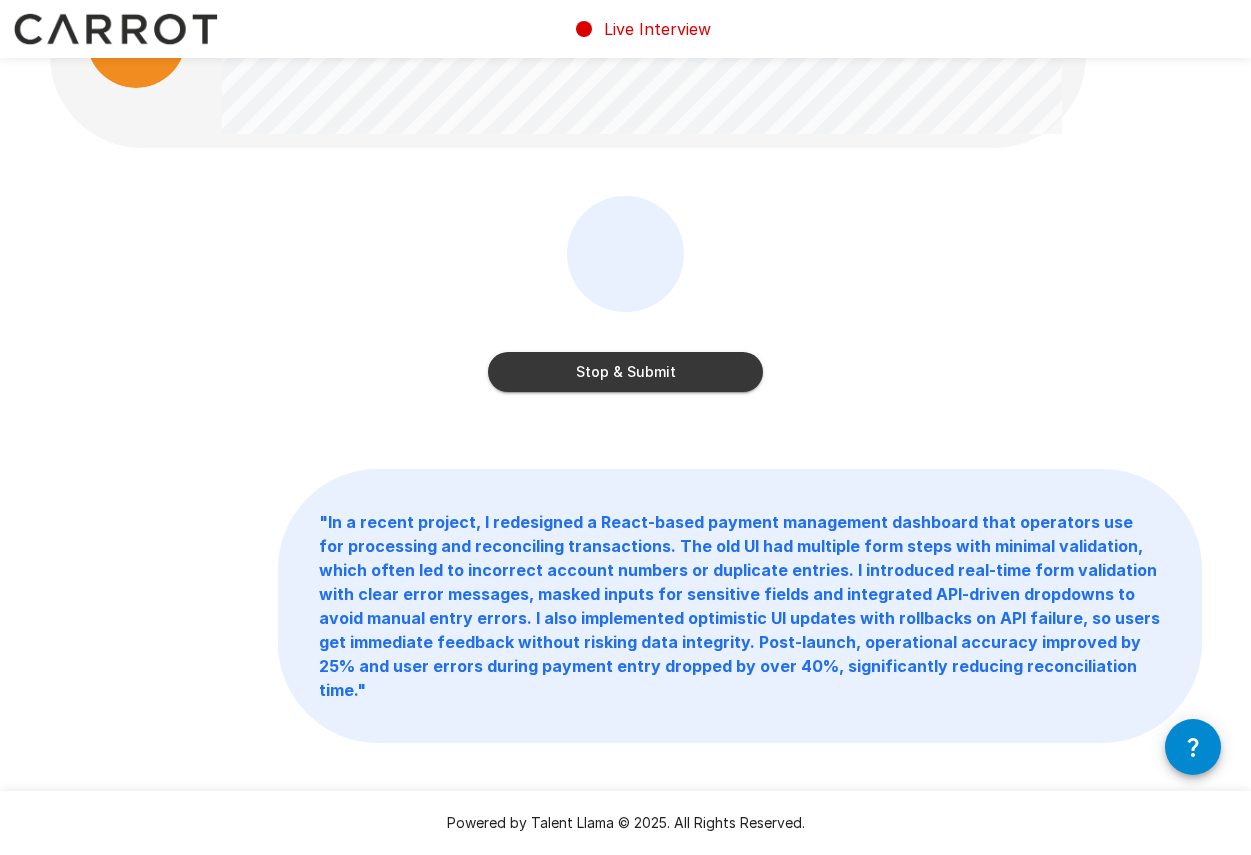 scroll, scrollTop: 110, scrollLeft: 0, axis: vertical 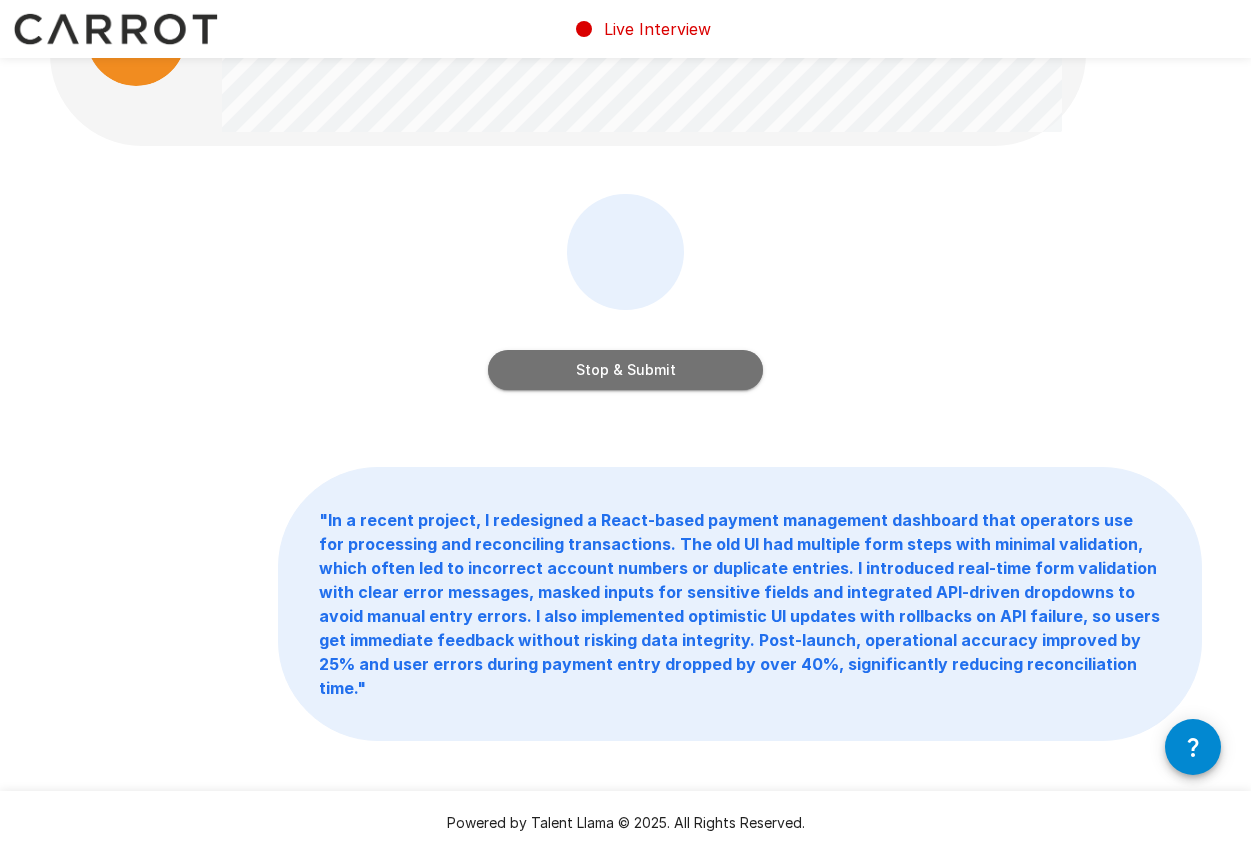 click on "Stop & Submit" at bounding box center [625, 370] 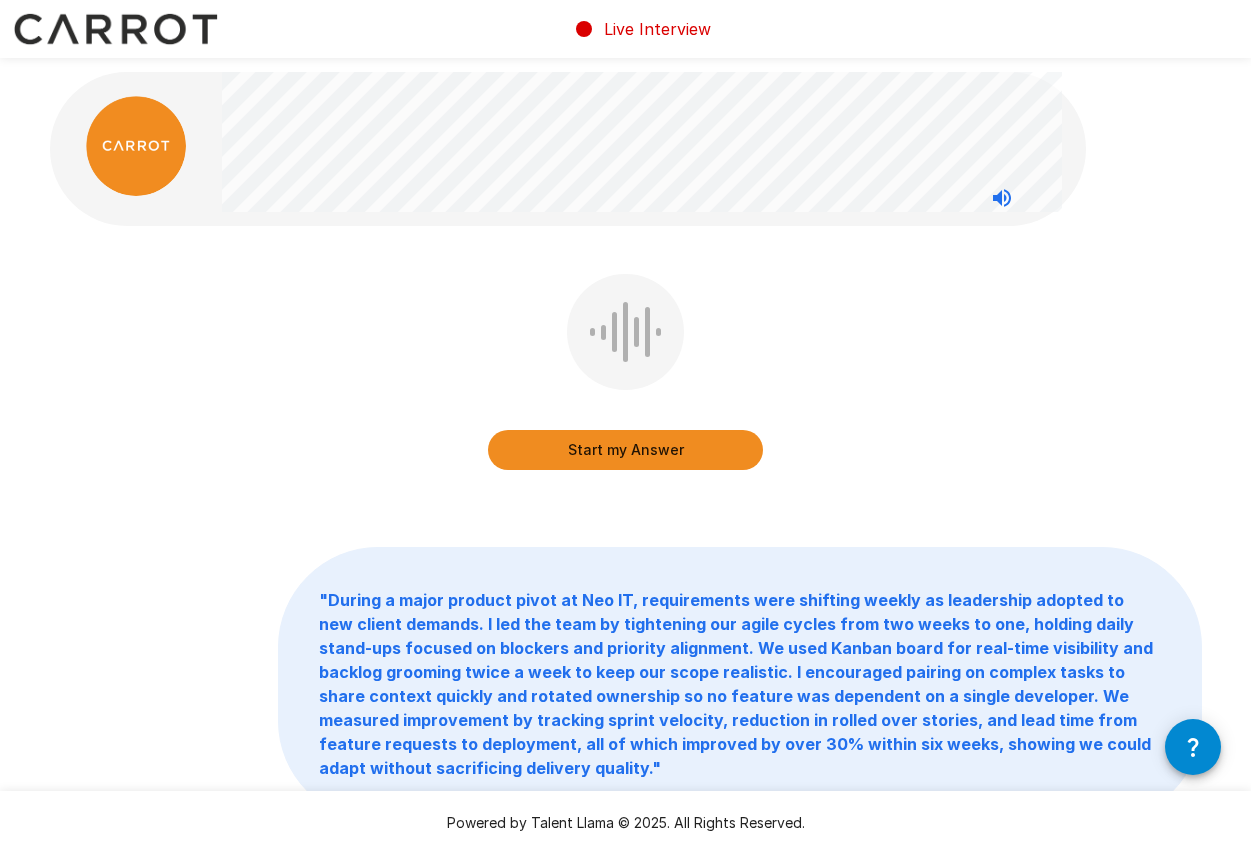 click on "Start my Answer" at bounding box center [625, 450] 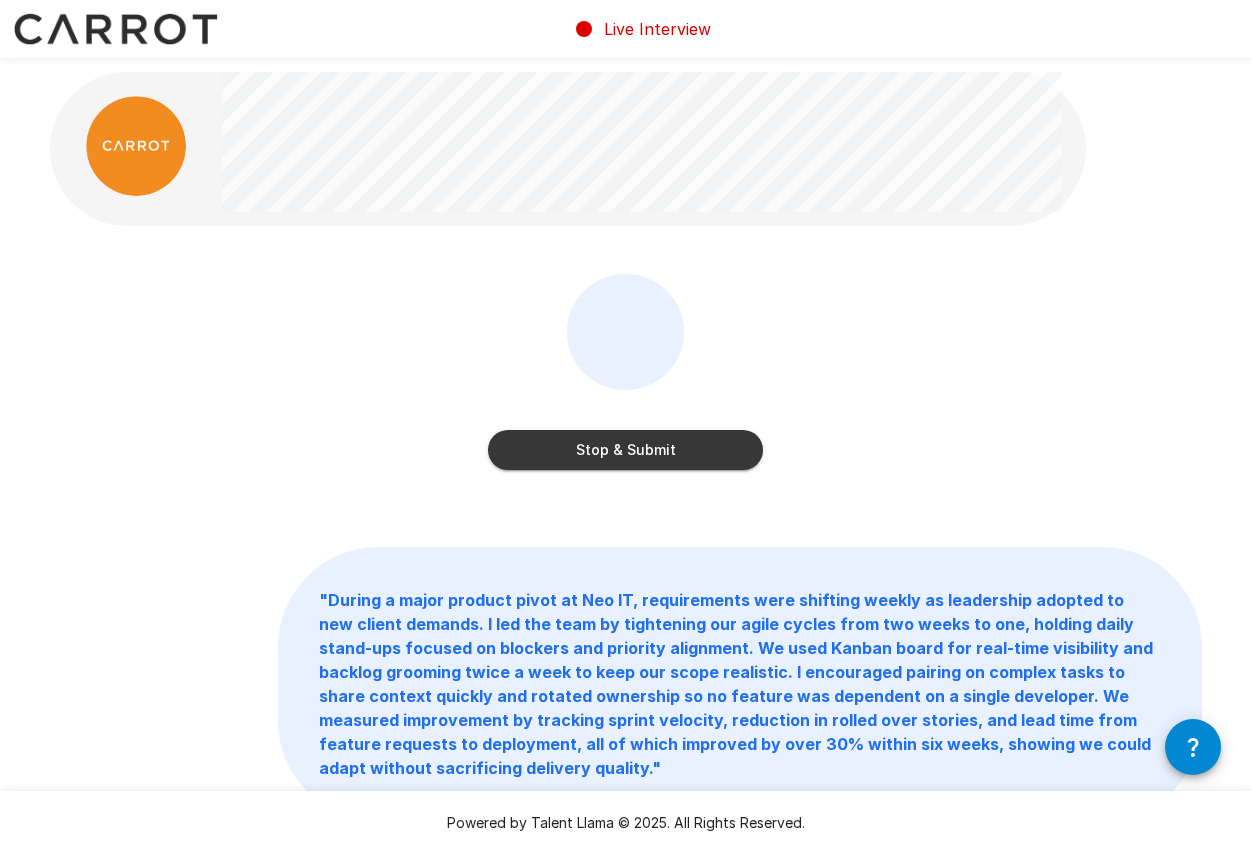 click on "Stop & Submit" at bounding box center (625, 450) 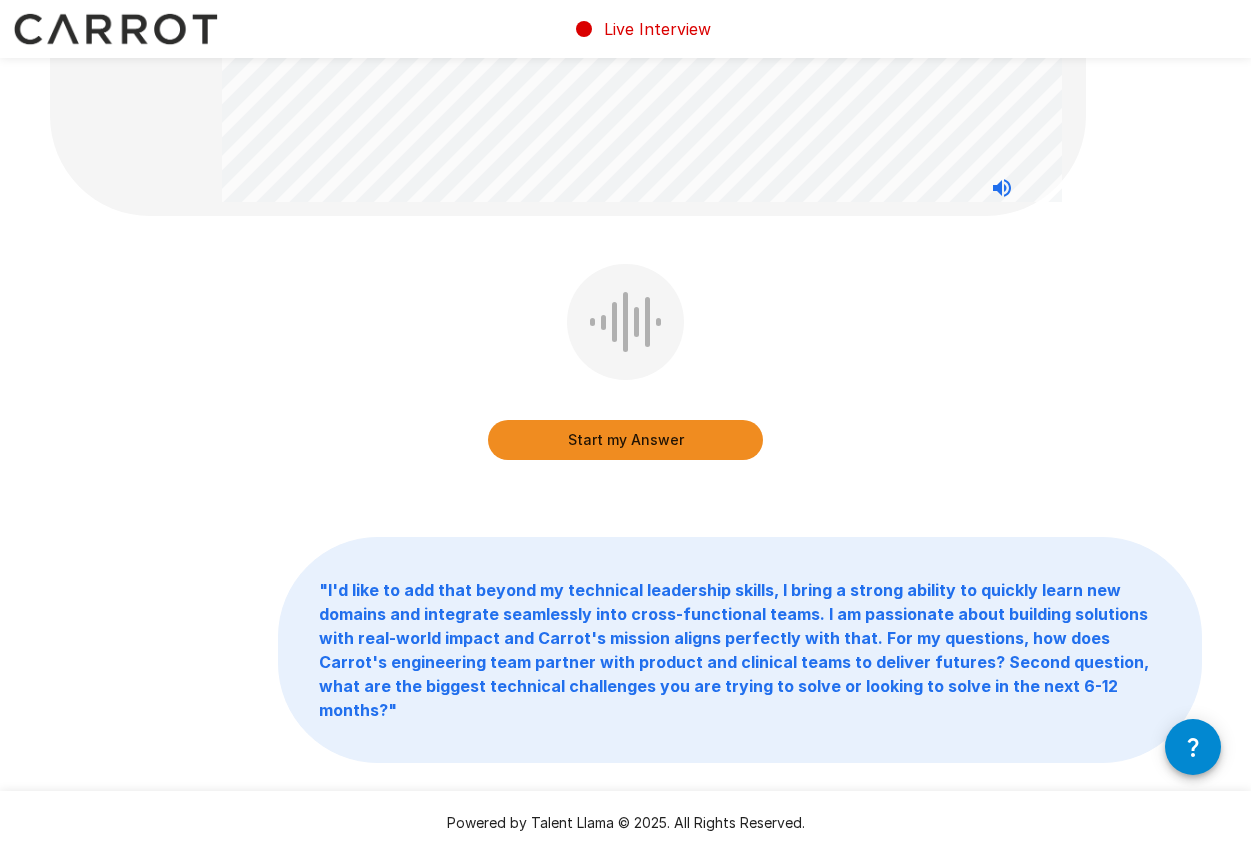 scroll, scrollTop: 429, scrollLeft: 0, axis: vertical 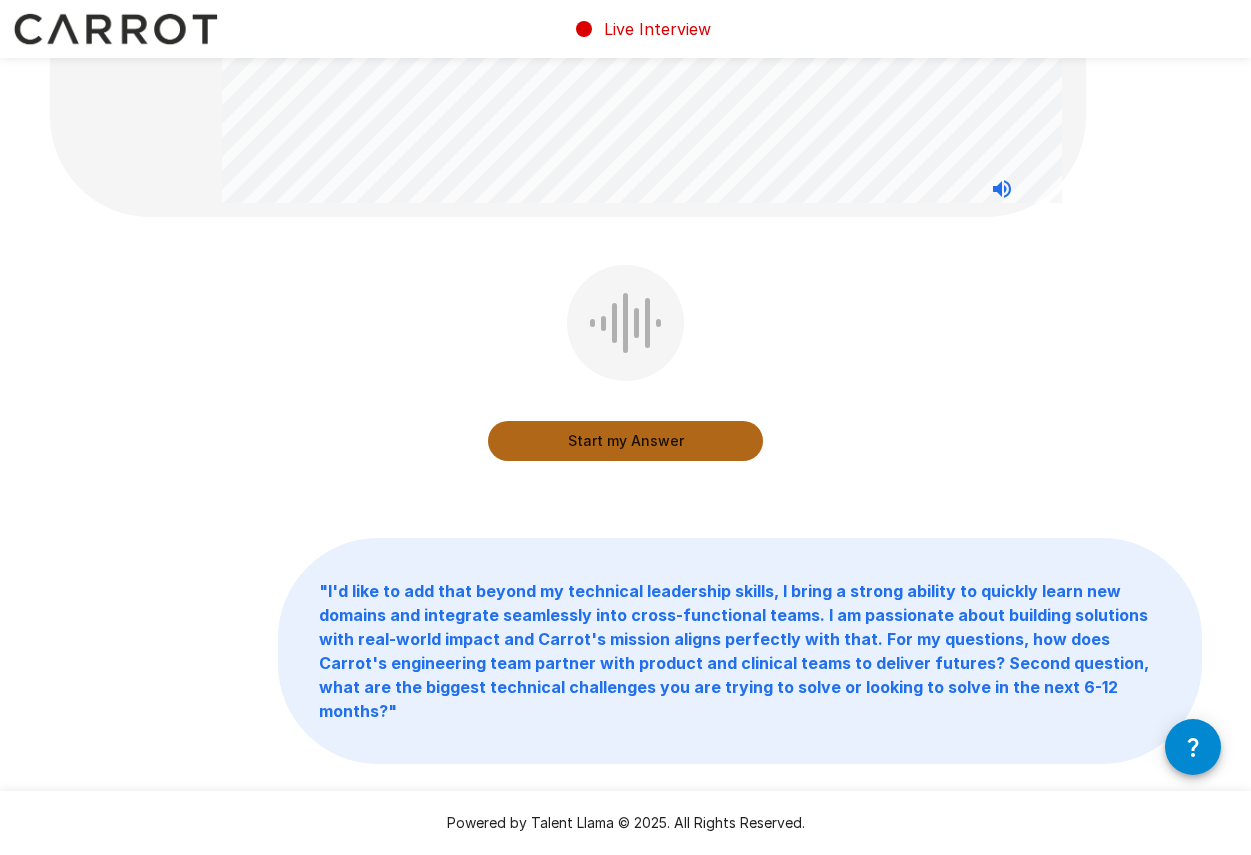 click on "Start my Answer" at bounding box center [625, 441] 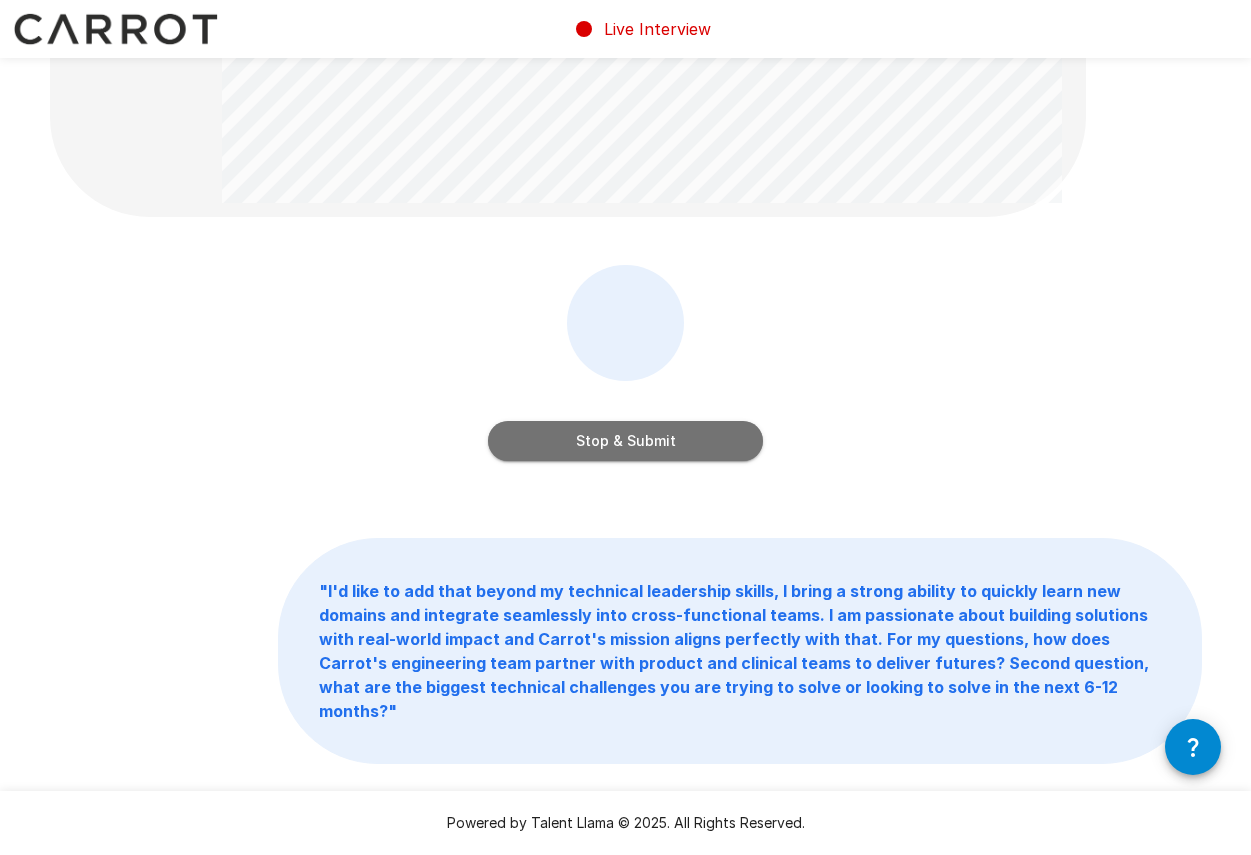 click on "Stop & Submit" at bounding box center (625, 441) 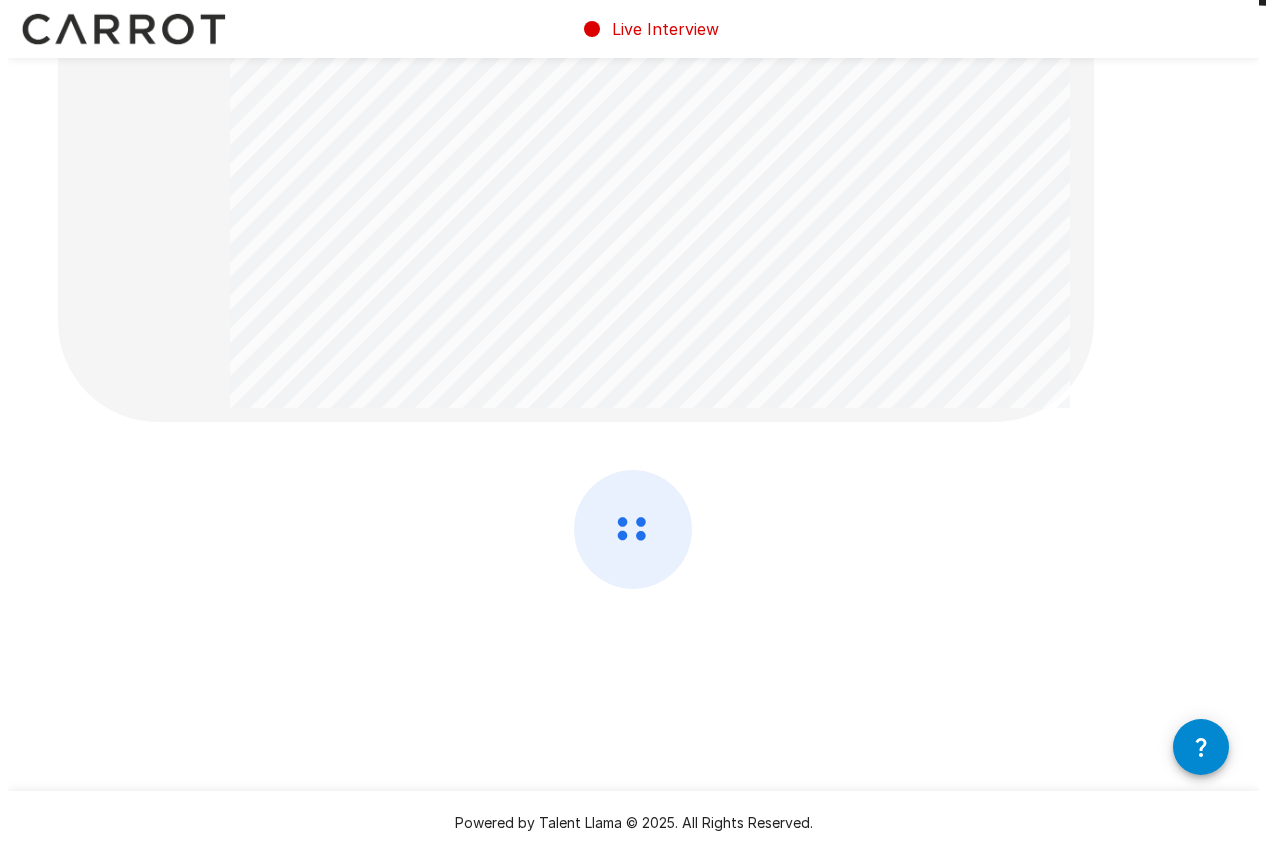 scroll, scrollTop: 0, scrollLeft: 0, axis: both 